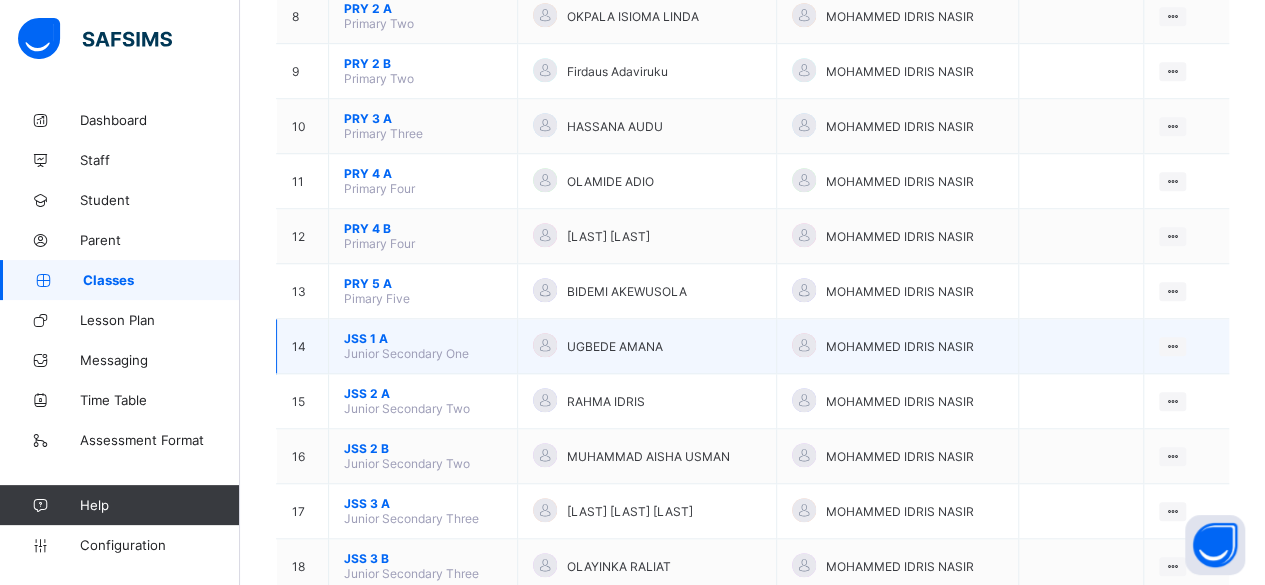 click on "JSS 1   A" at bounding box center [423, 338] 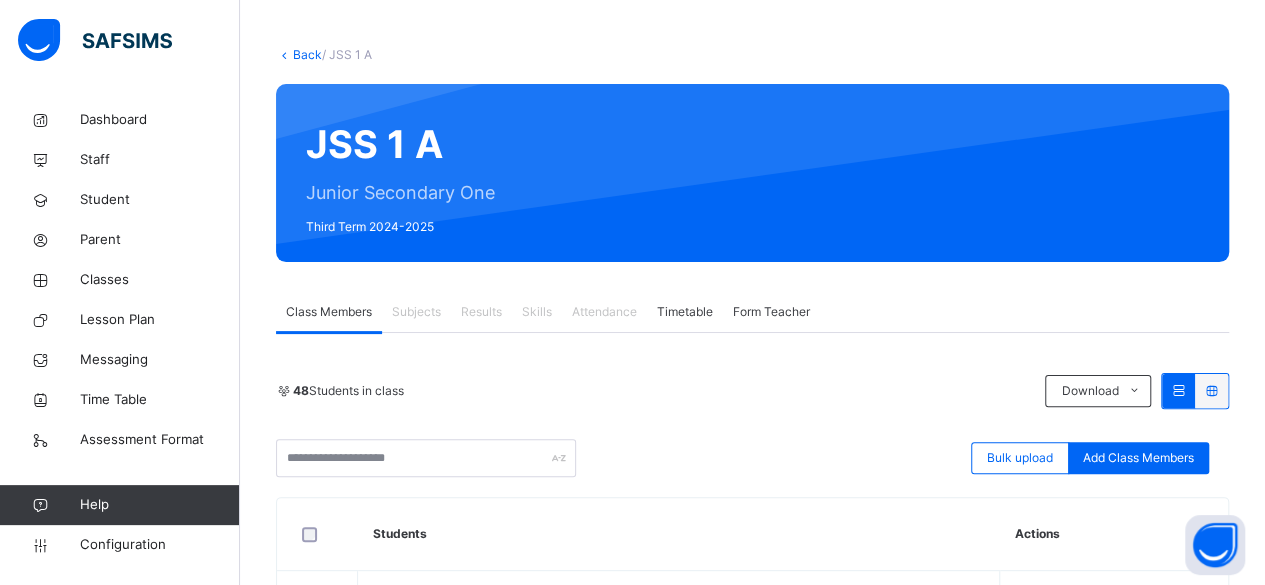scroll, scrollTop: 0, scrollLeft: 0, axis: both 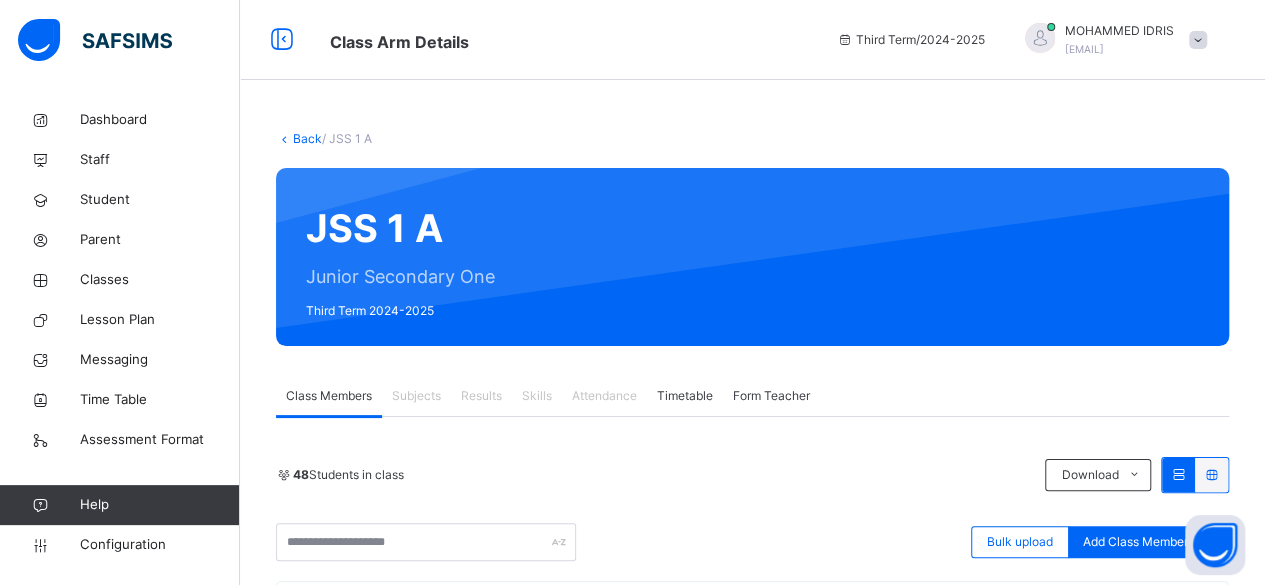 click on "Subjects" at bounding box center (416, 396) 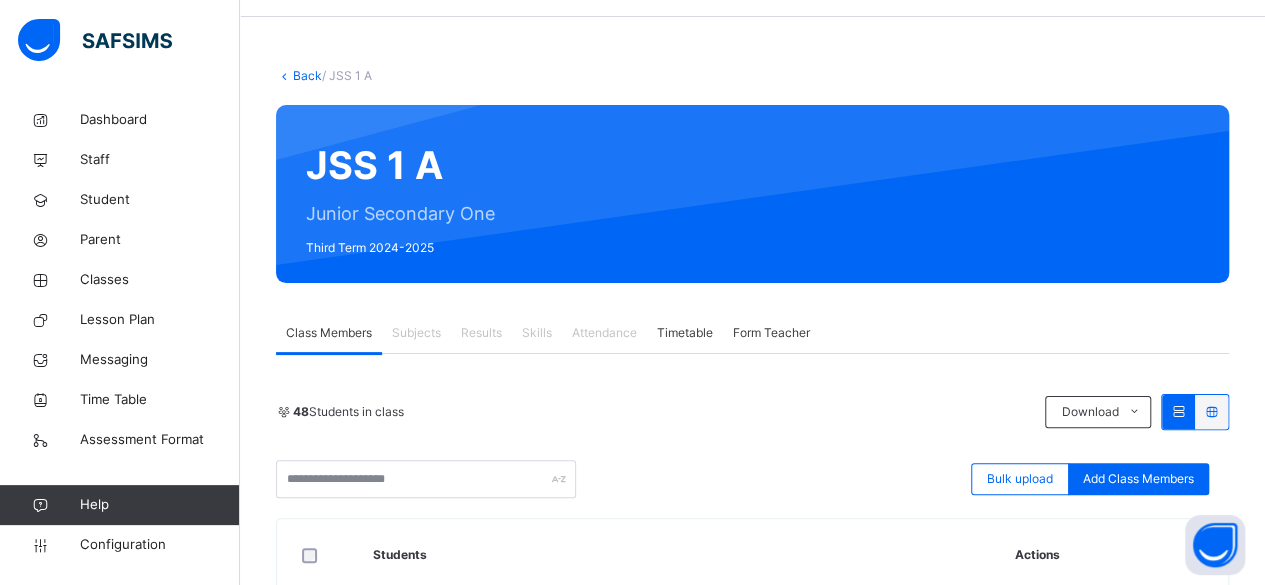 scroll, scrollTop: 65, scrollLeft: 0, axis: vertical 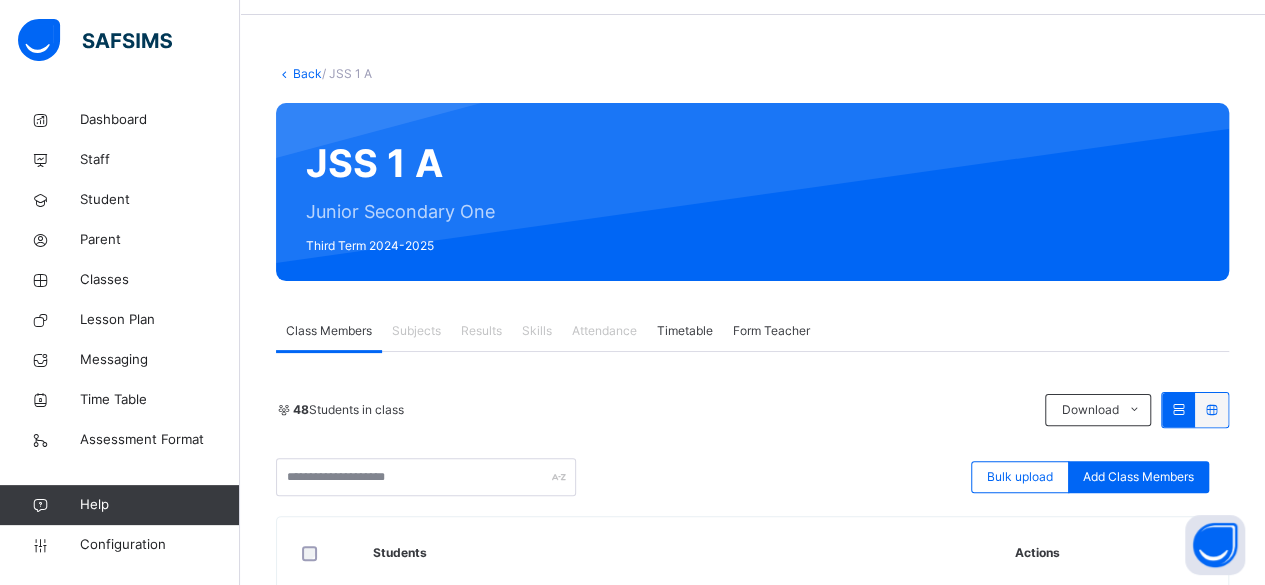 click on "Subjects" at bounding box center [416, 331] 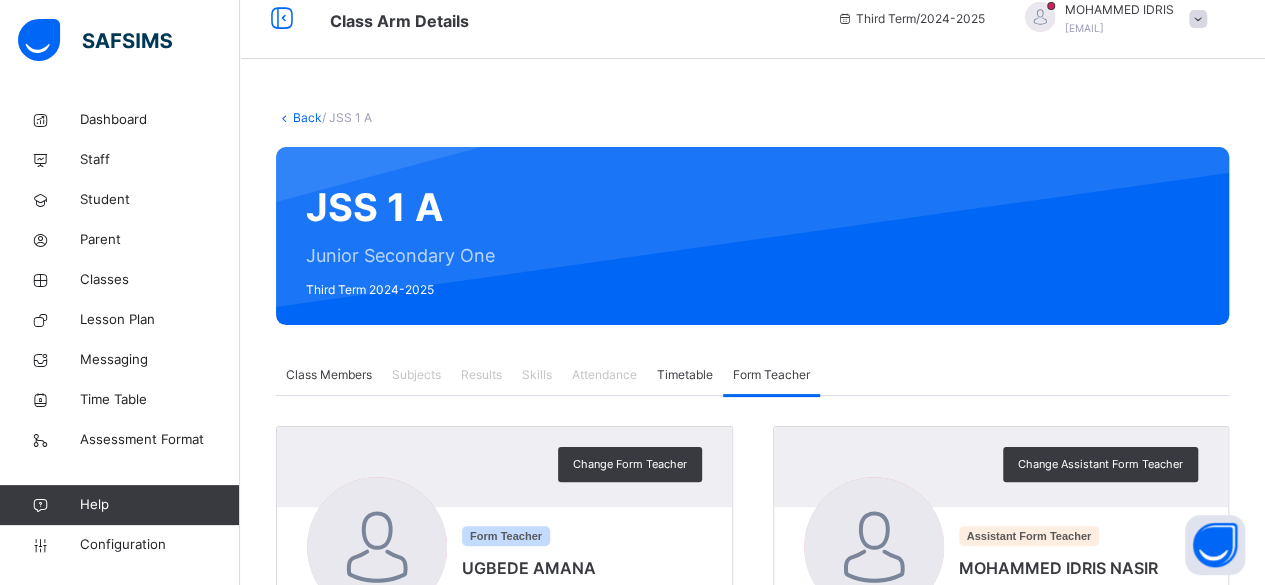 scroll, scrollTop: 0, scrollLeft: 0, axis: both 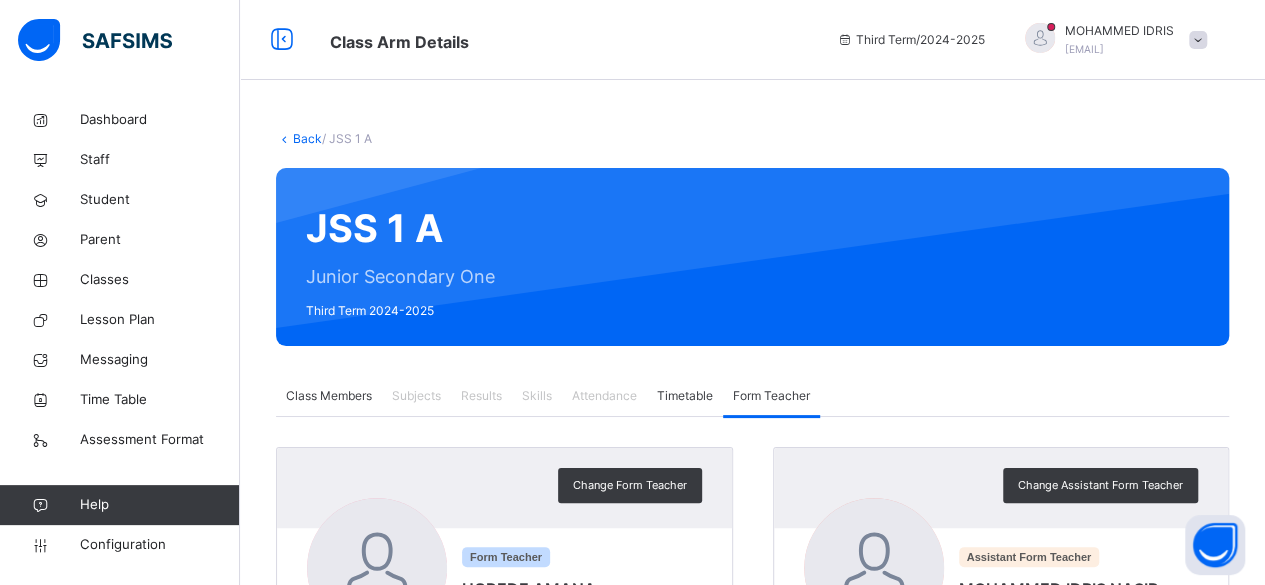 click on "Class Members" at bounding box center [329, 396] 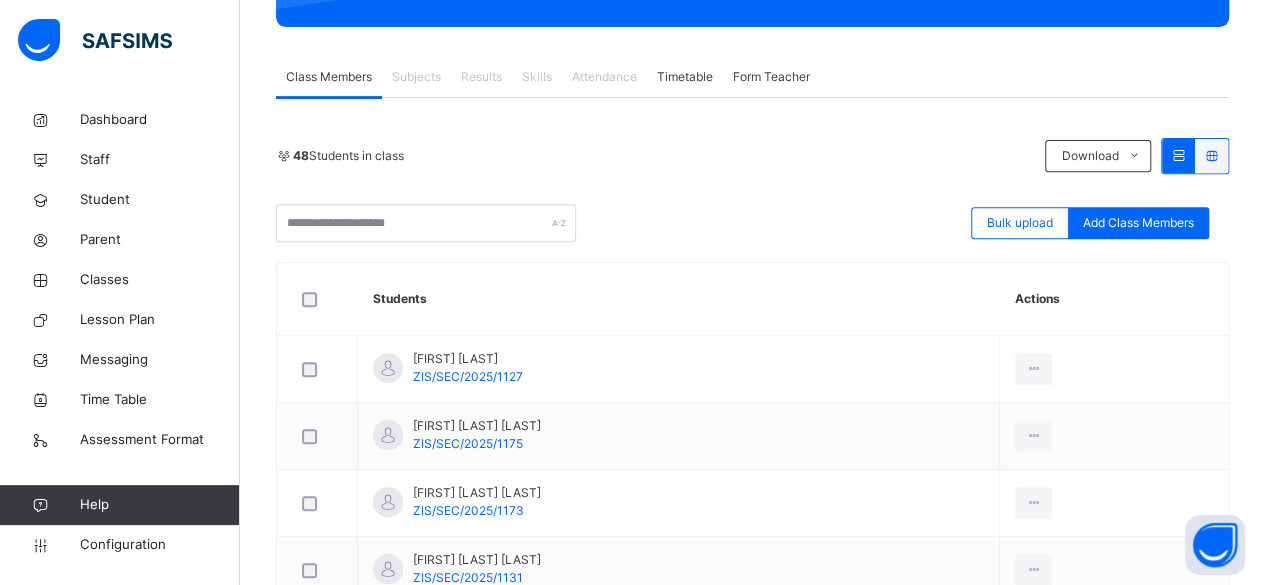 scroll, scrollTop: 320, scrollLeft: 0, axis: vertical 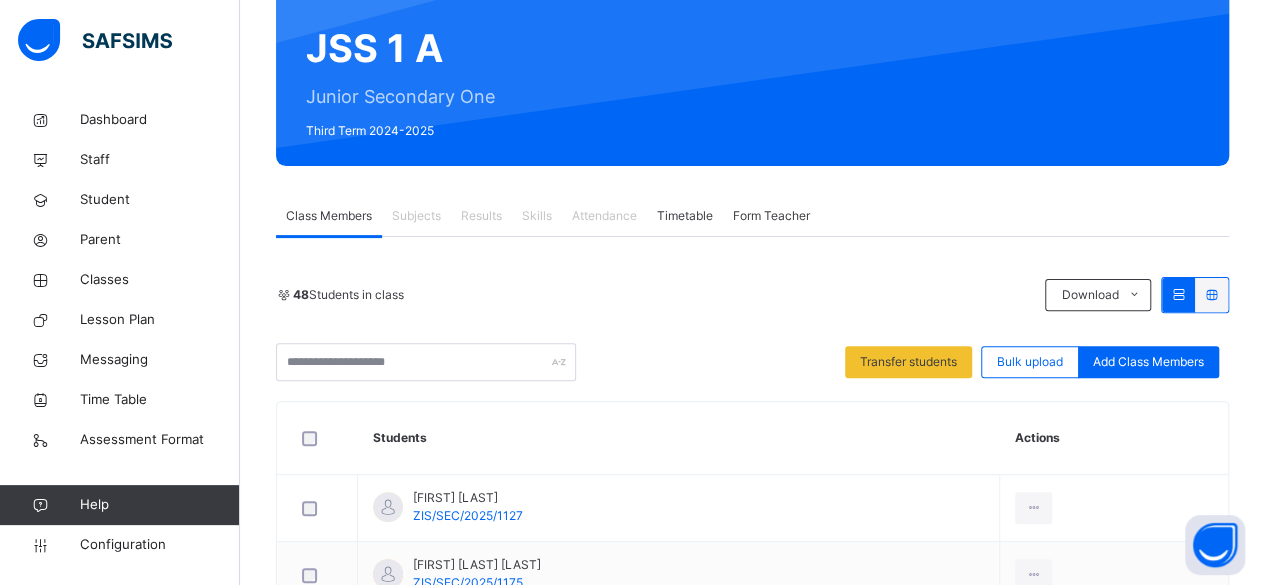 click on "Subjects" at bounding box center (416, 216) 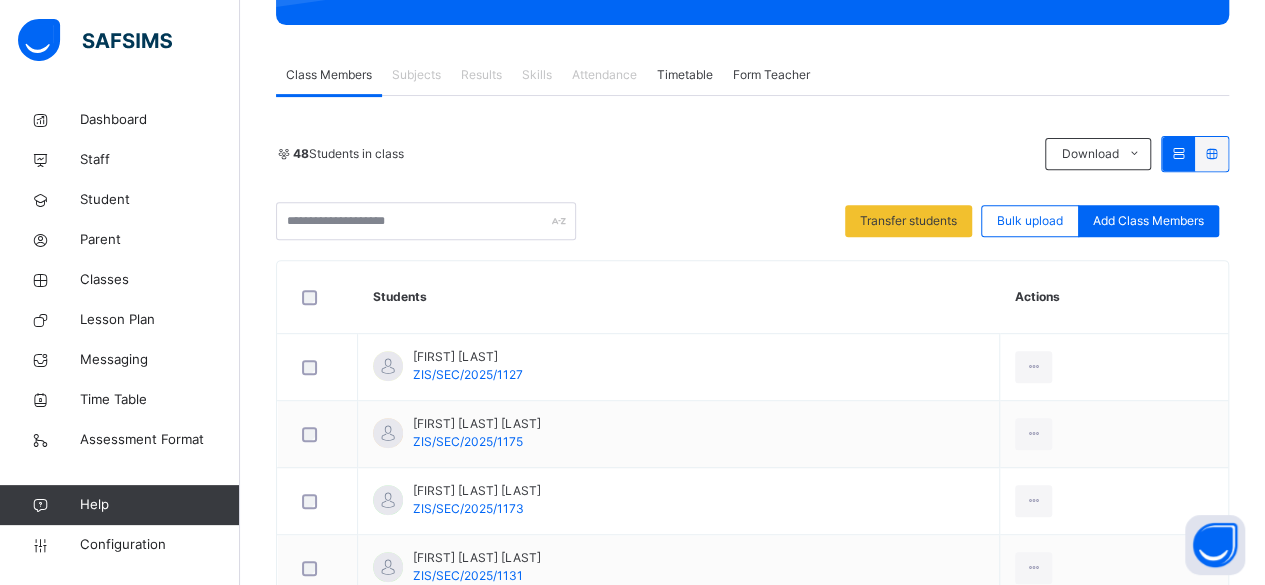 scroll, scrollTop: 332, scrollLeft: 0, axis: vertical 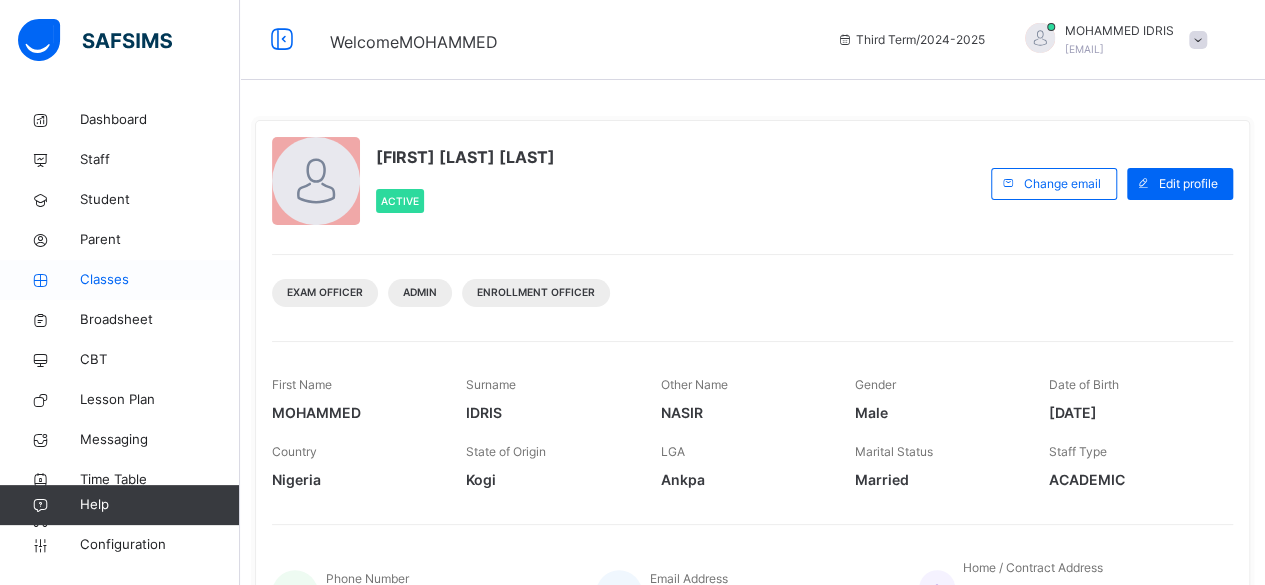 click on "Classes" at bounding box center (160, 280) 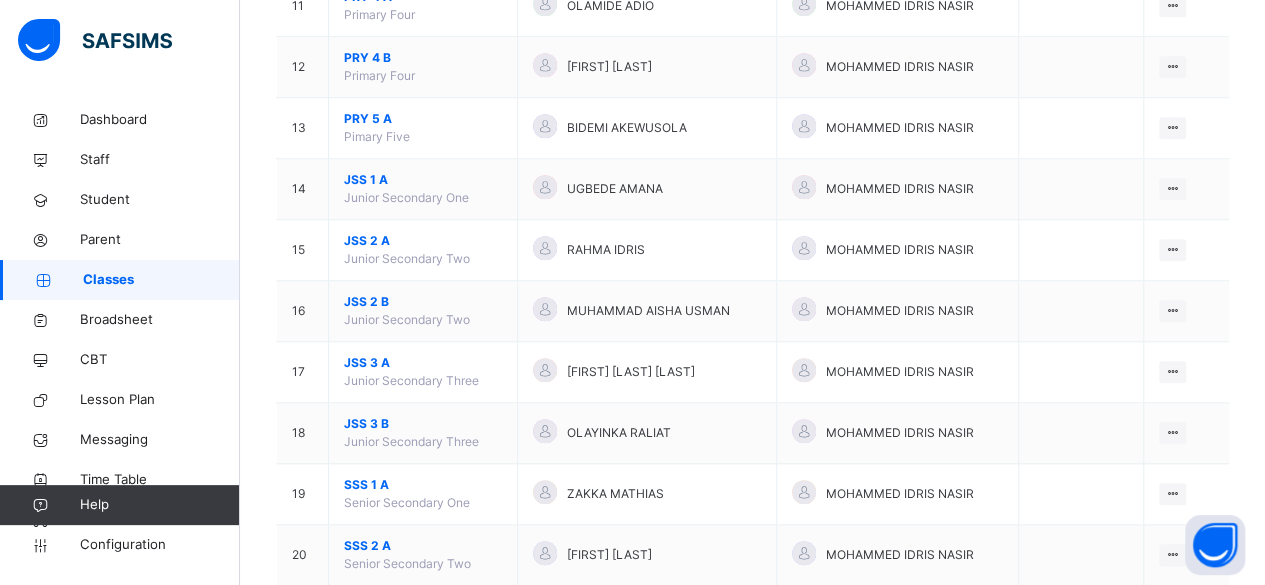 scroll, scrollTop: 870, scrollLeft: 0, axis: vertical 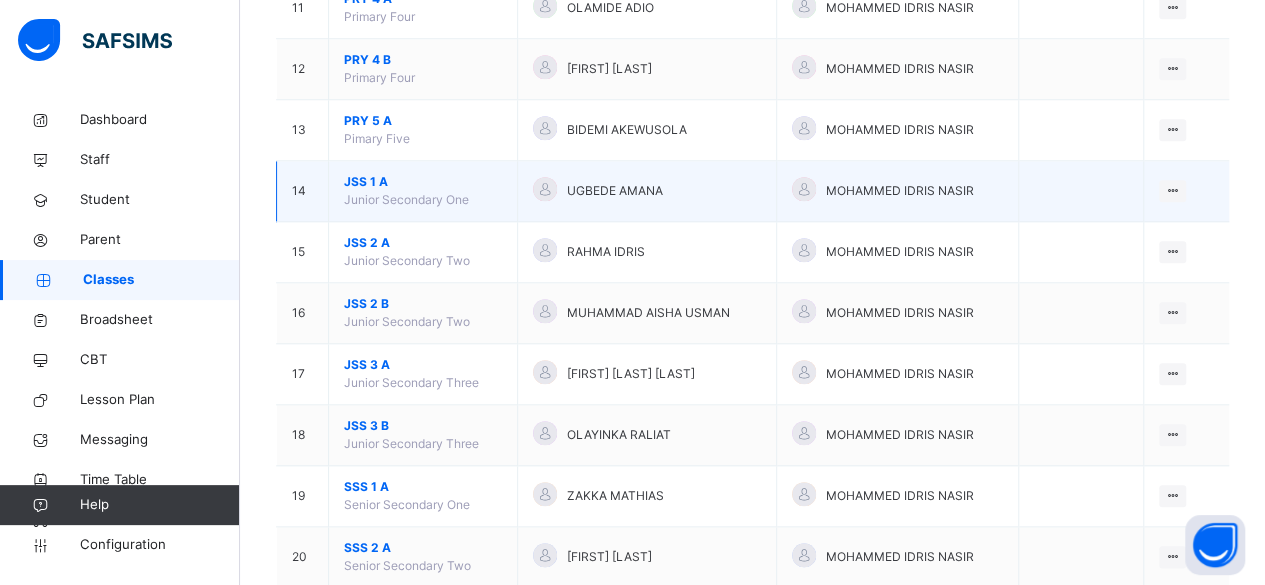 click on "JSS 1   A" at bounding box center [423, 182] 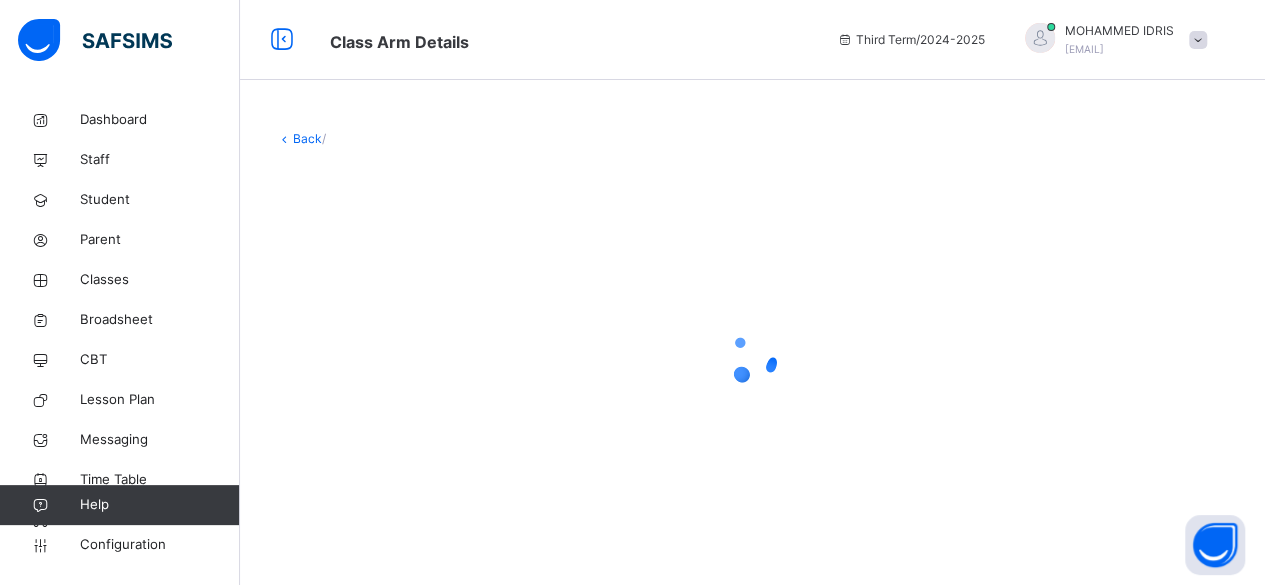 scroll, scrollTop: 0, scrollLeft: 0, axis: both 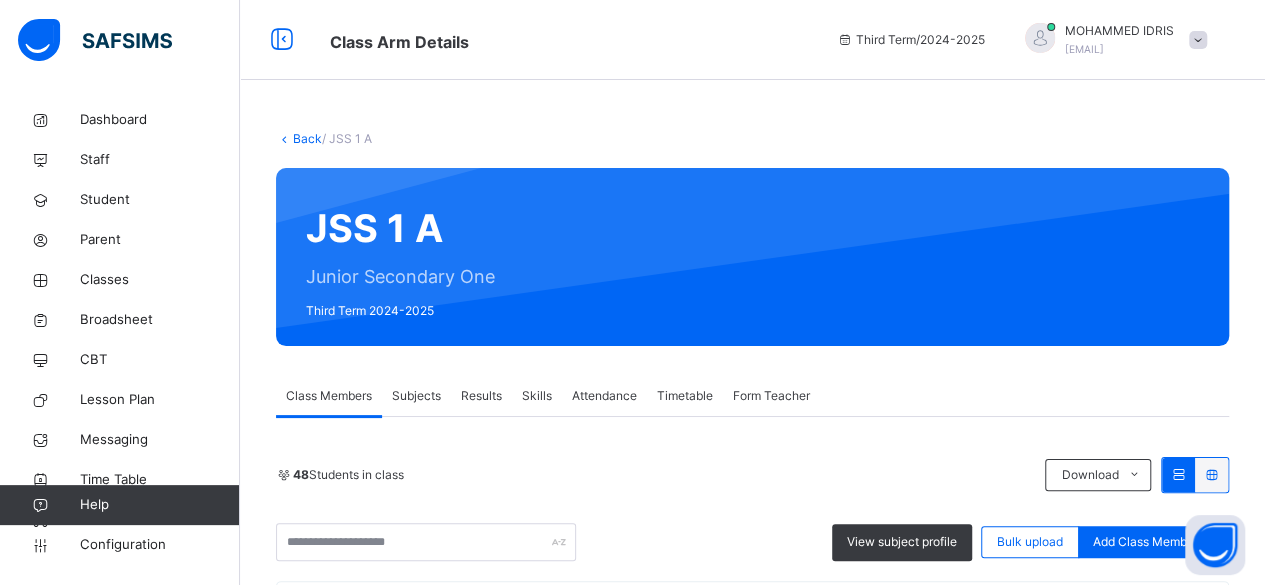 click on "Subjects" at bounding box center (416, 396) 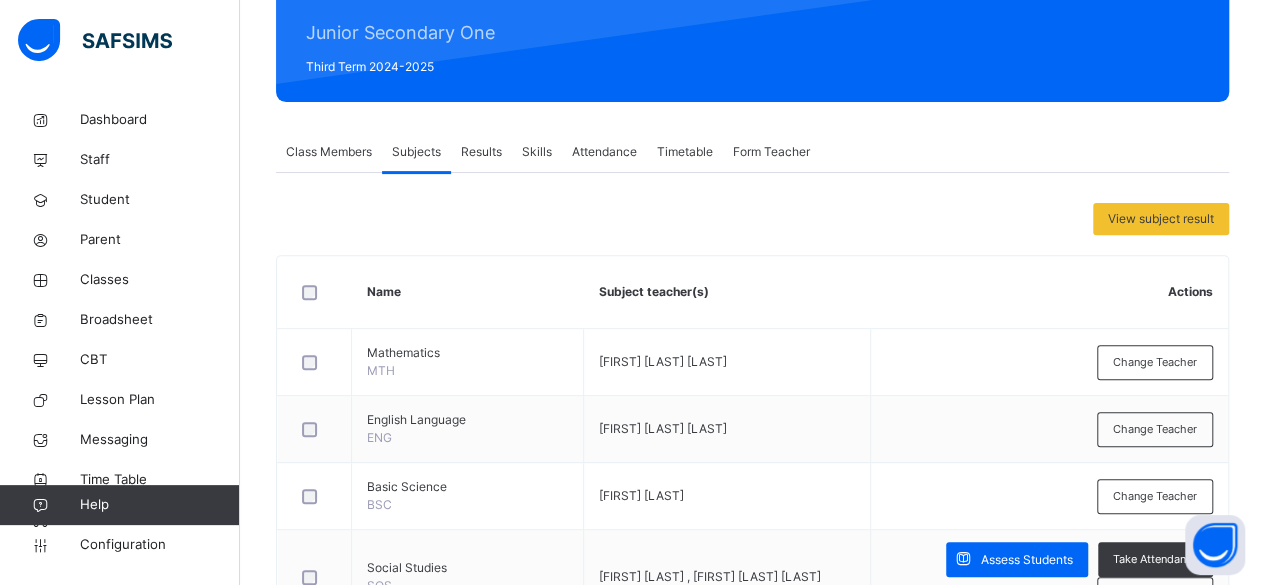 scroll, scrollTop: 0, scrollLeft: 0, axis: both 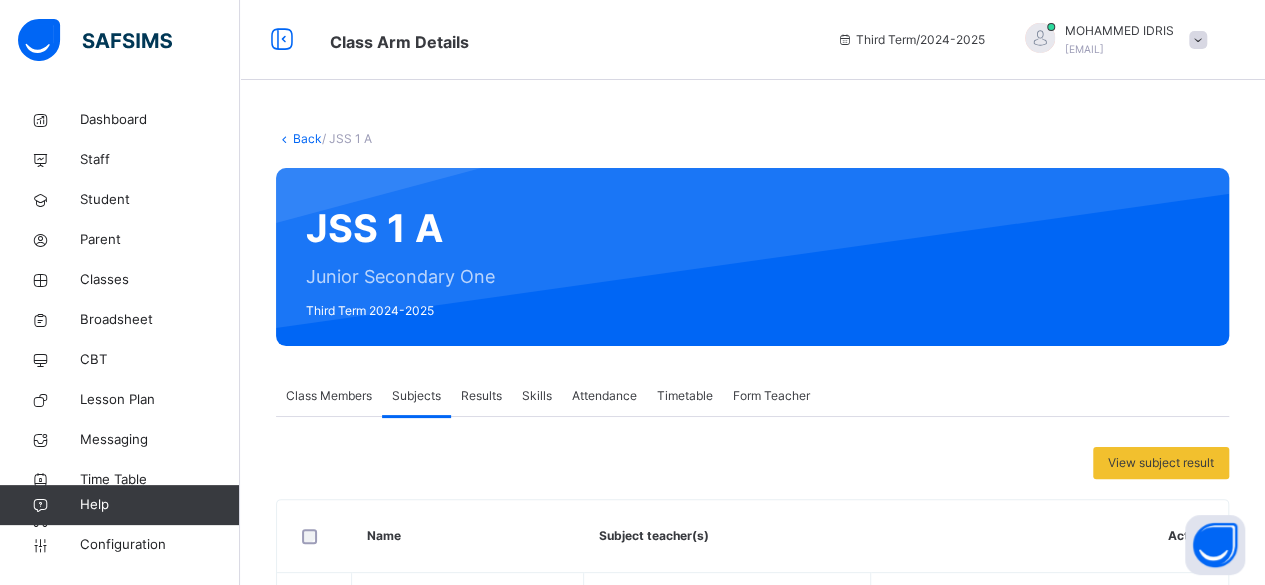 click on "Results" at bounding box center (481, 396) 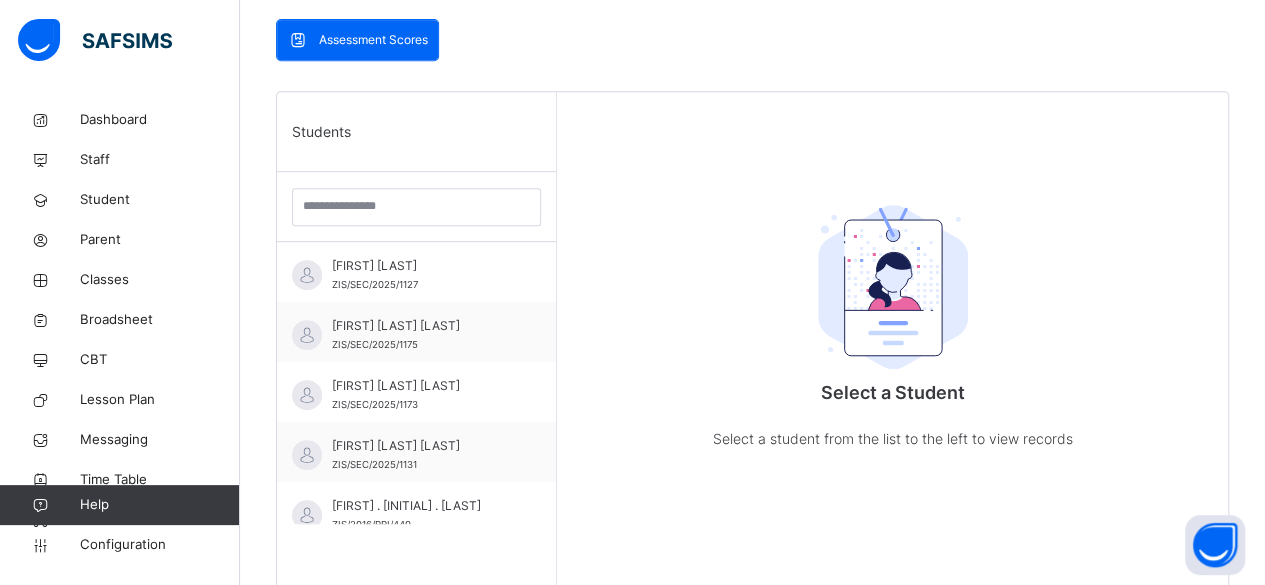 scroll, scrollTop: 432, scrollLeft: 0, axis: vertical 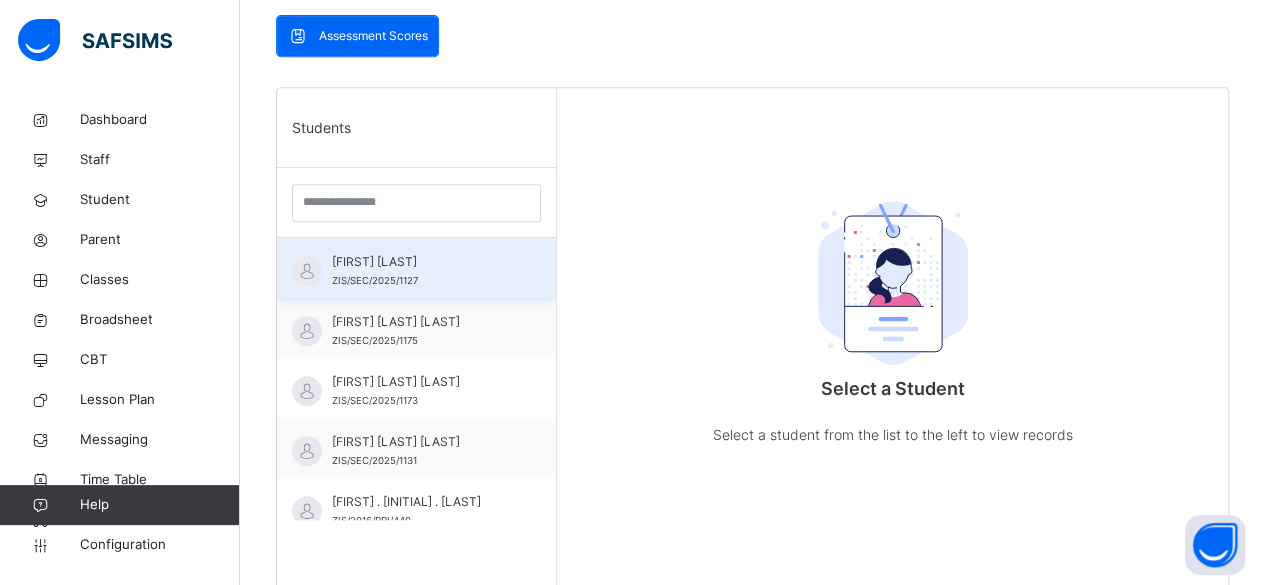 click on "ZIS/SEC/2025/1127" at bounding box center [375, 280] 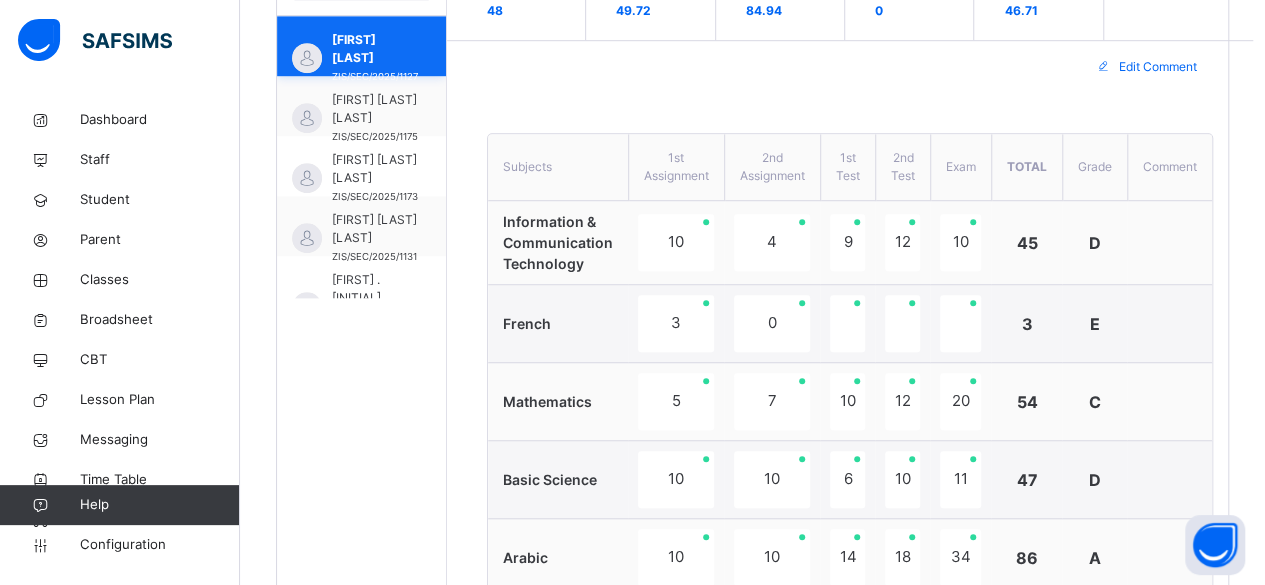 scroll, scrollTop: 660, scrollLeft: 0, axis: vertical 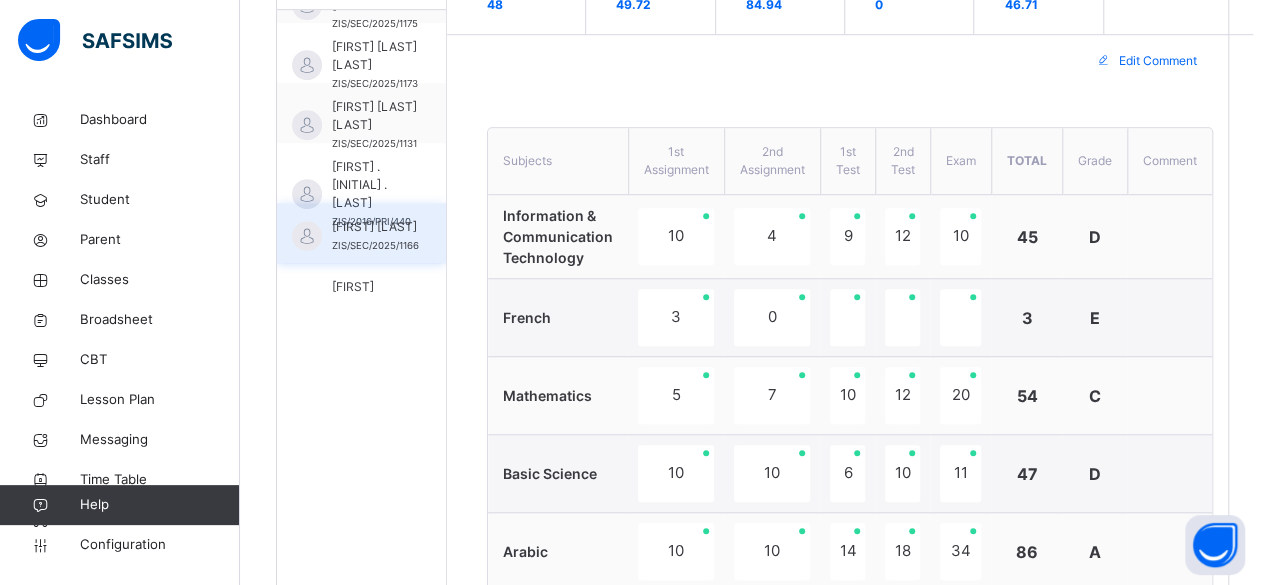 click on "[FIRST] [LAST]" at bounding box center (375, 227) 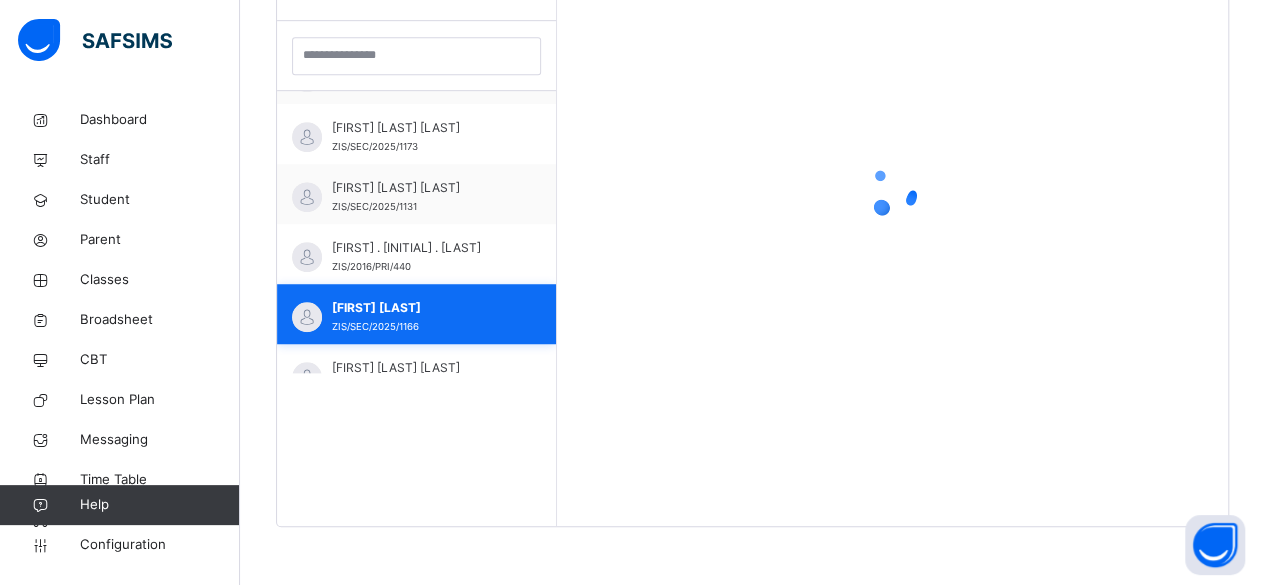 scroll, scrollTop: 98, scrollLeft: 0, axis: vertical 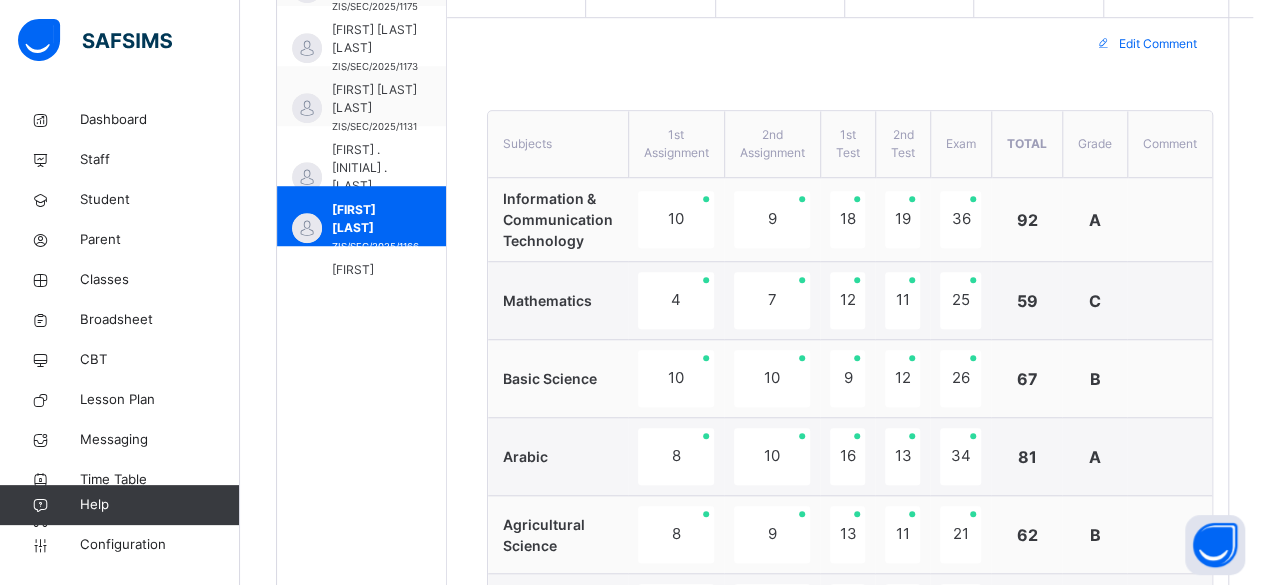 click on "59" at bounding box center [1026, 301] 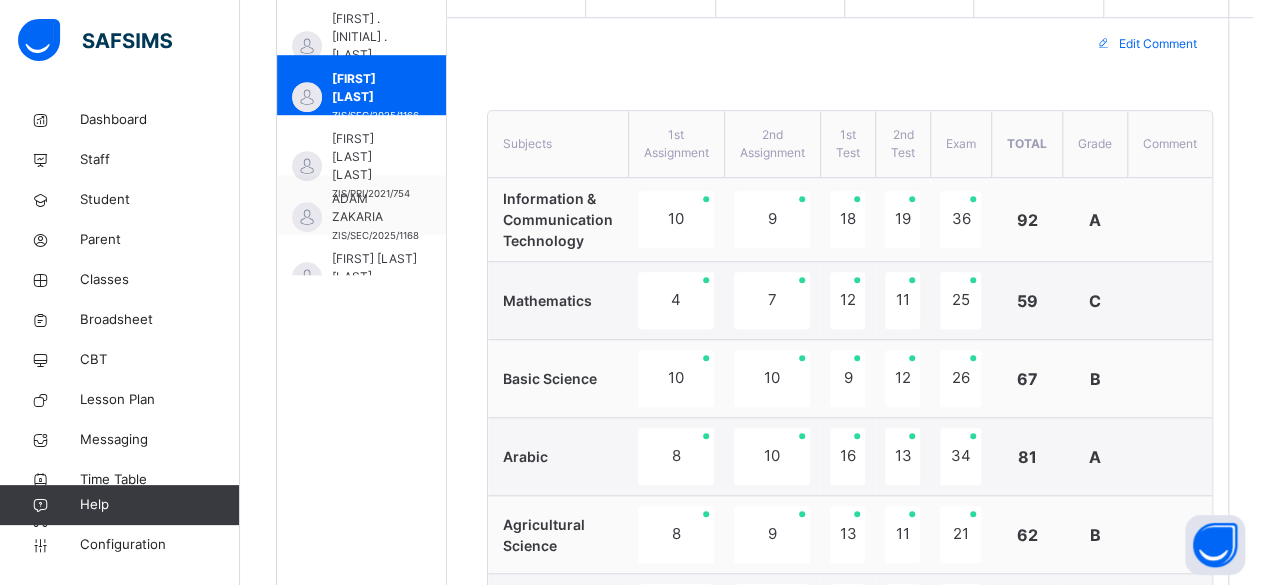 scroll, scrollTop: 242, scrollLeft: 0, axis: vertical 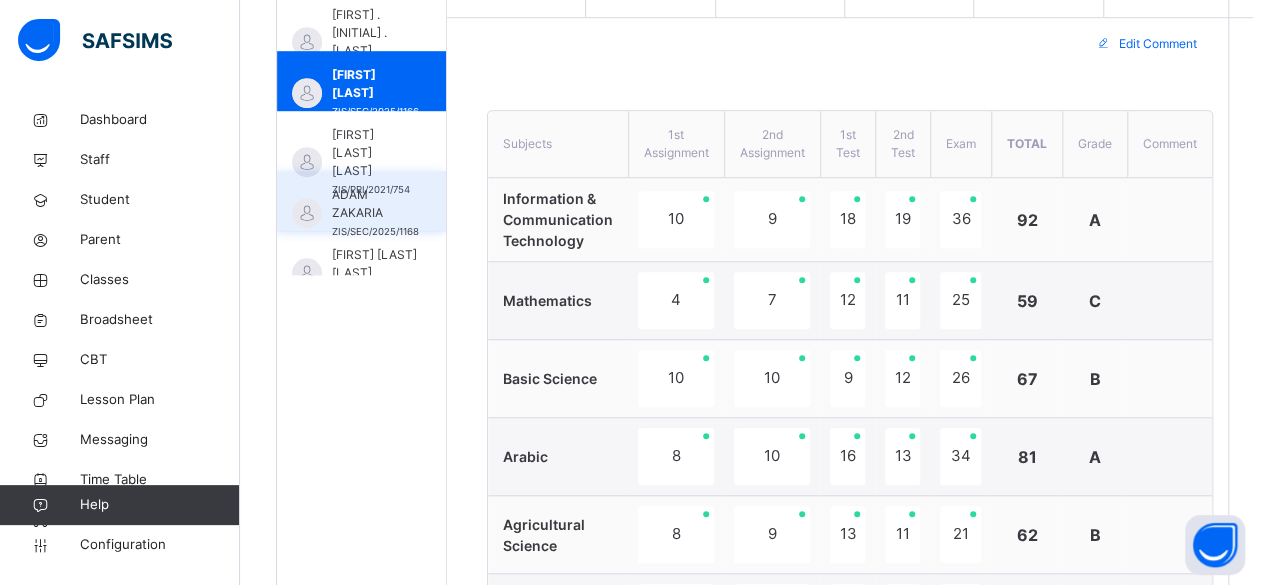 click on "ZIS/SEC/2025/1168" at bounding box center (375, 231) 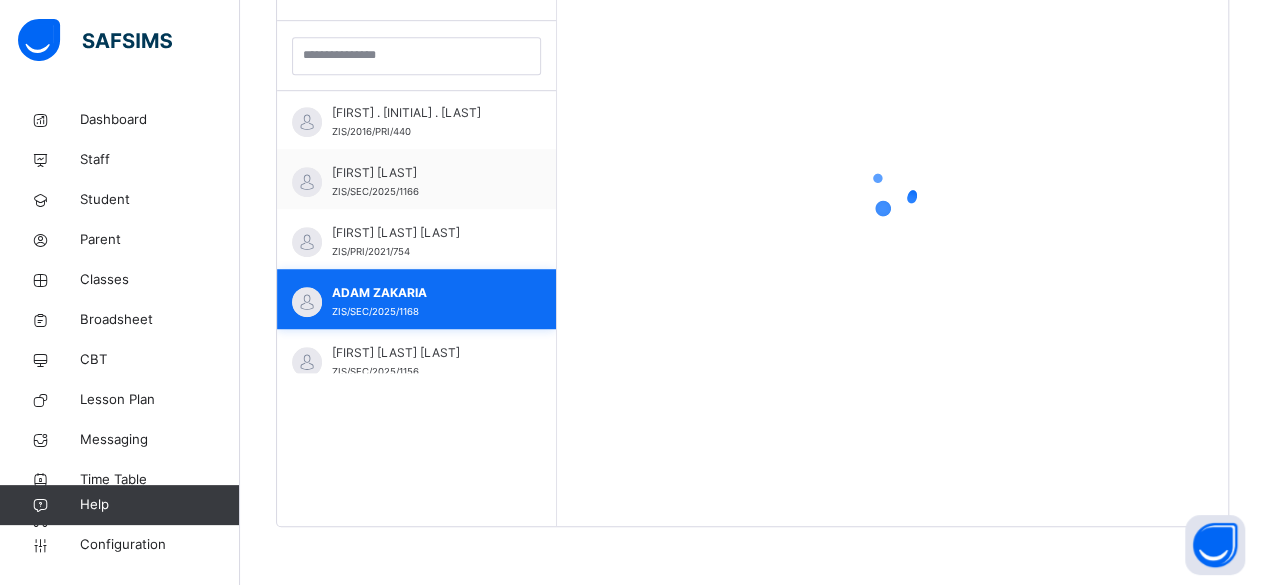 scroll, scrollTop: 234, scrollLeft: 0, axis: vertical 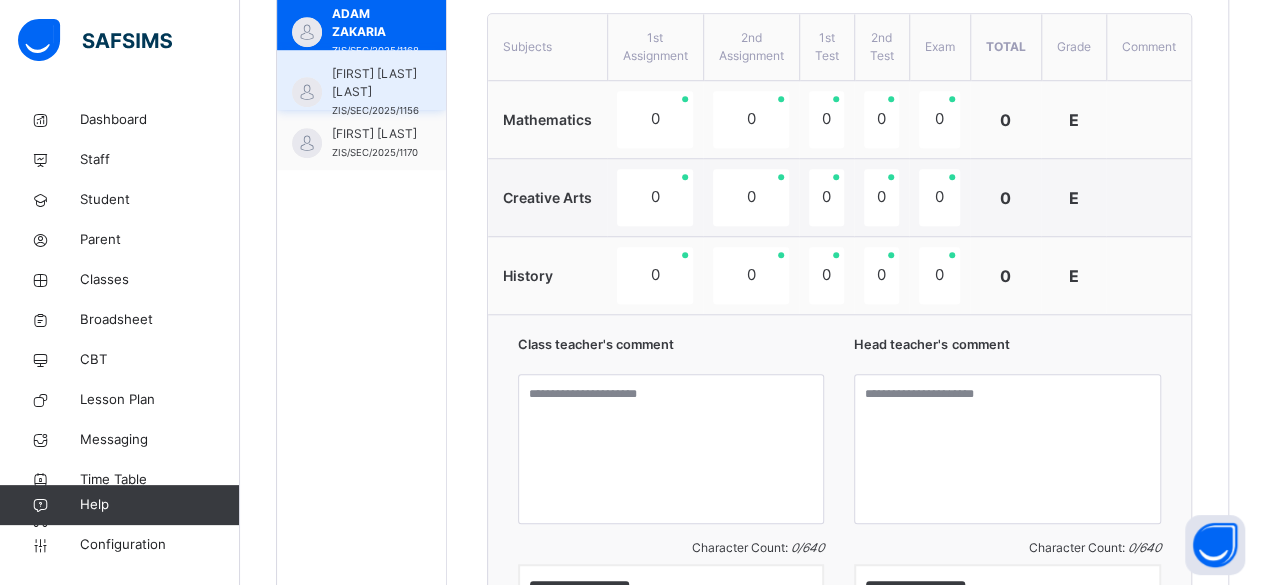 click on "[FIRST] [LAST] [LAST]" at bounding box center (375, 83) 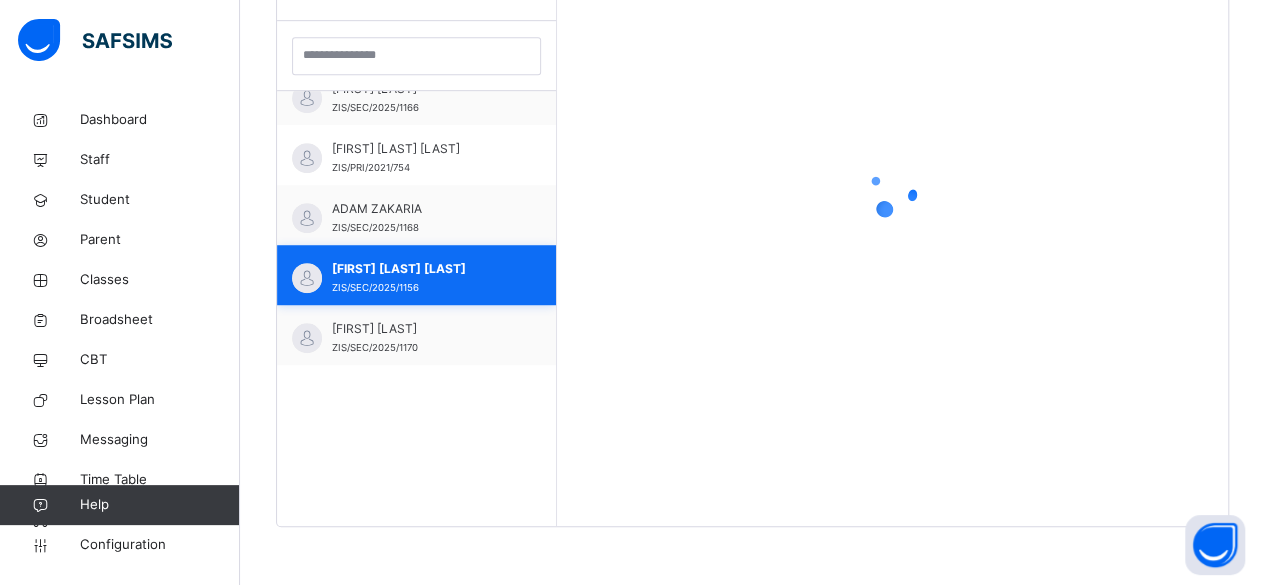 scroll, scrollTop: 316, scrollLeft: 0, axis: vertical 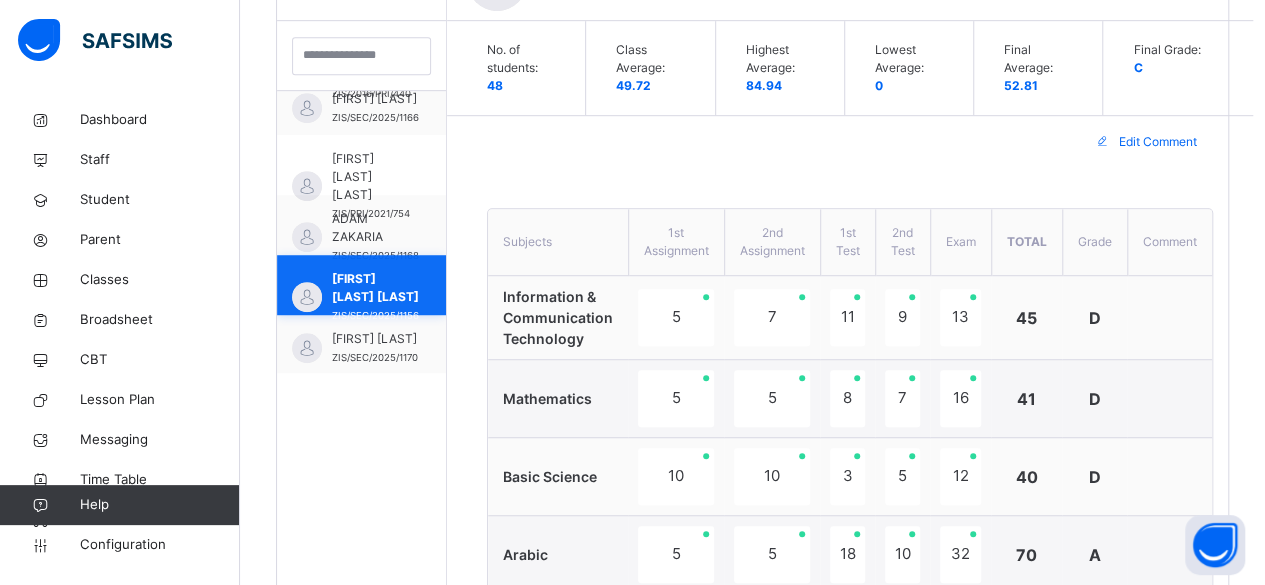 type on "**********" 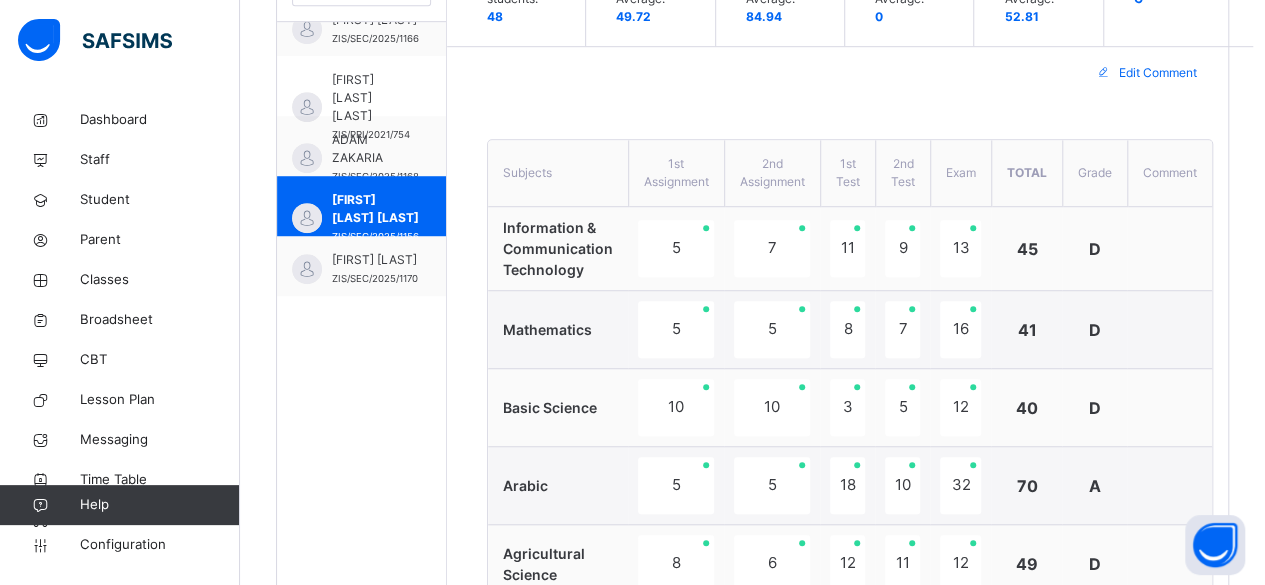 scroll, scrollTop: 641, scrollLeft: 0, axis: vertical 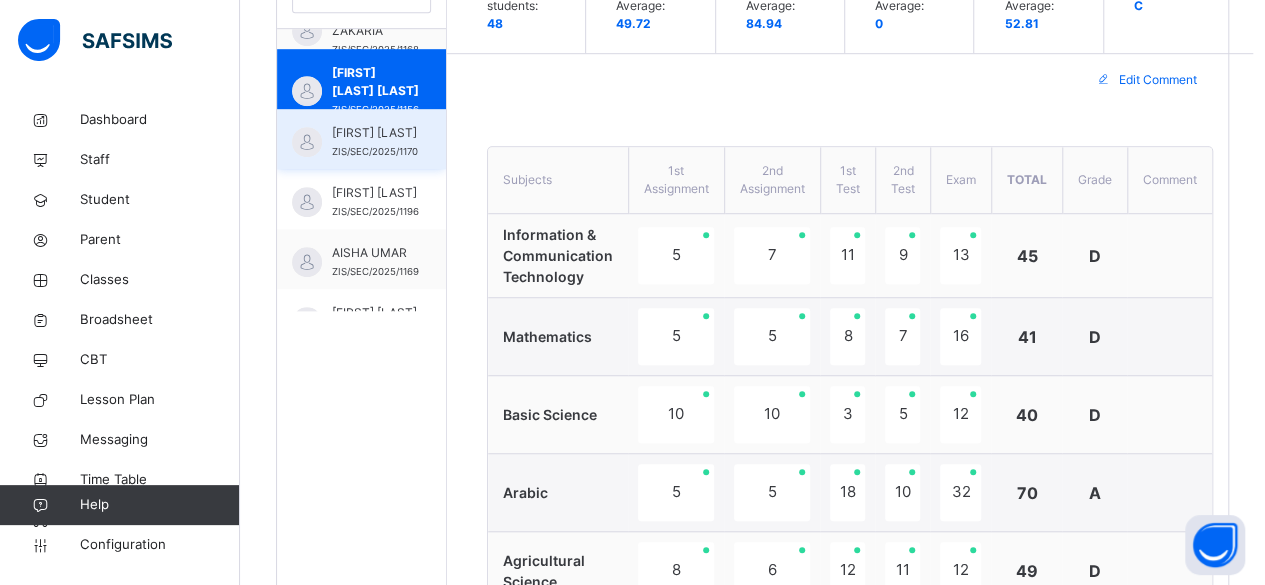 click on "ZIS/SEC/2025/1170" at bounding box center (375, 151) 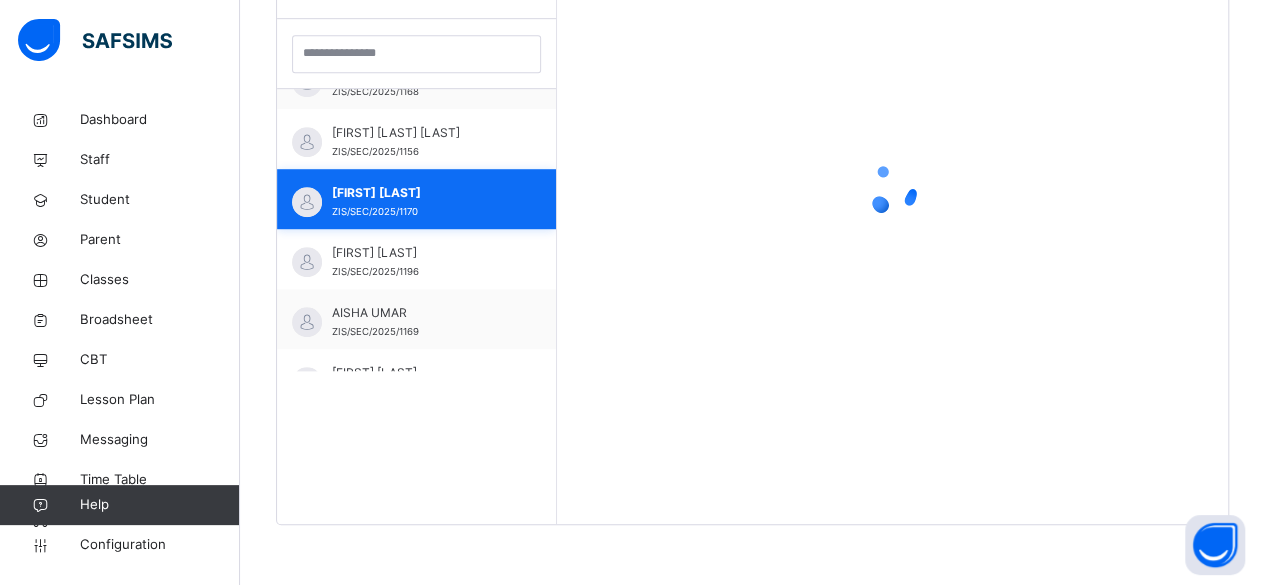 scroll, scrollTop: 579, scrollLeft: 0, axis: vertical 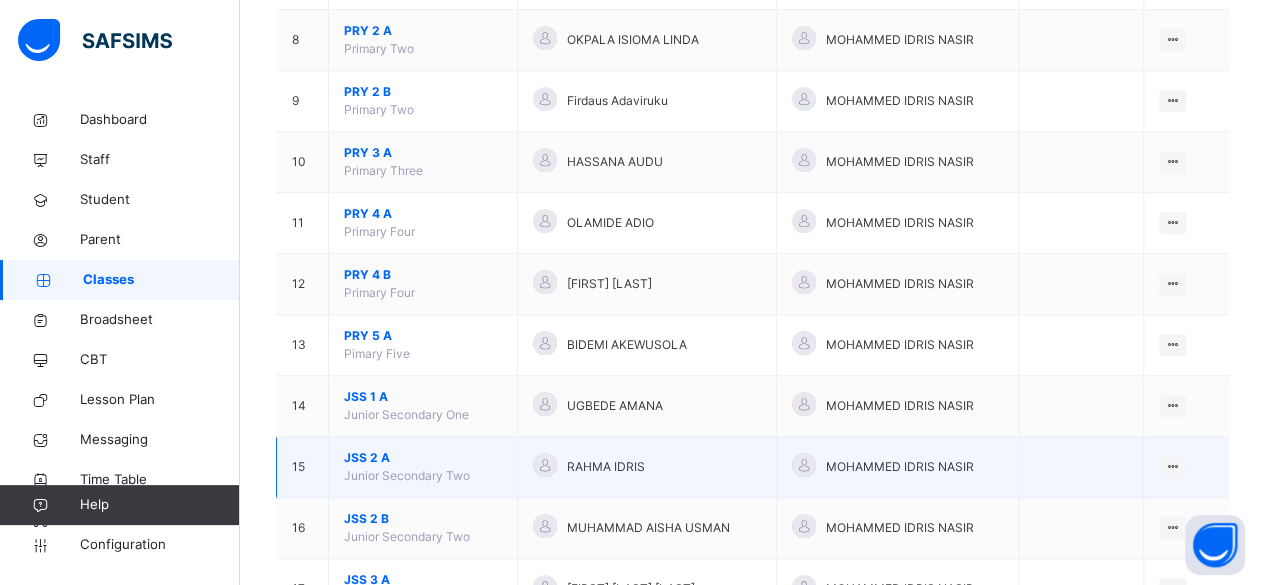 click on "JSS 2   A" at bounding box center [423, 458] 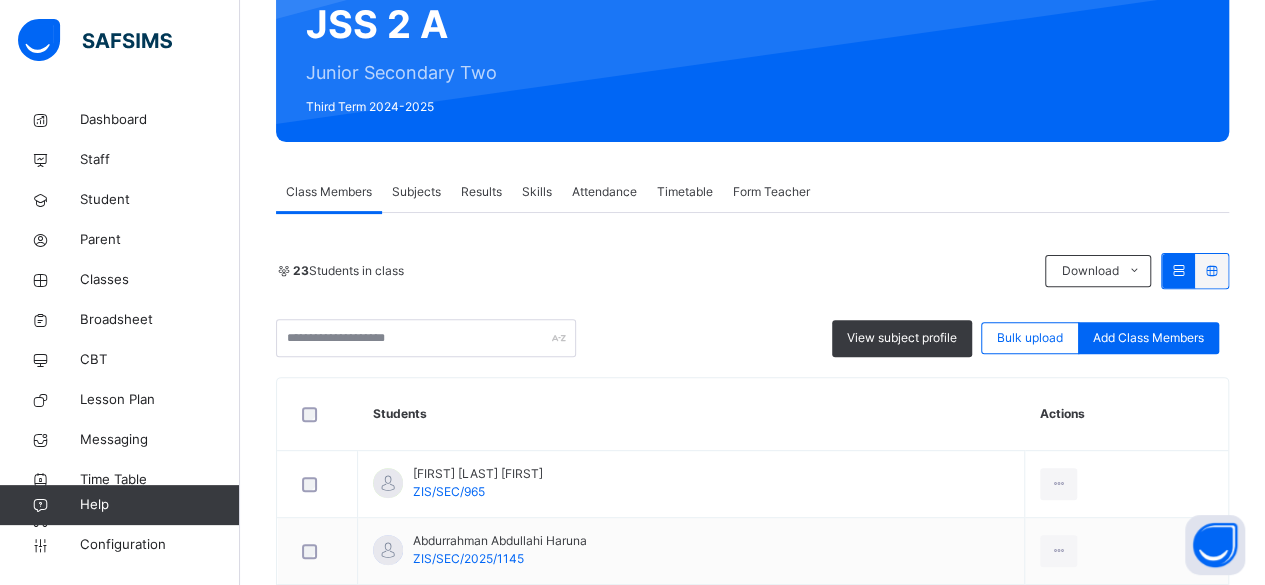 scroll, scrollTop: 304, scrollLeft: 0, axis: vertical 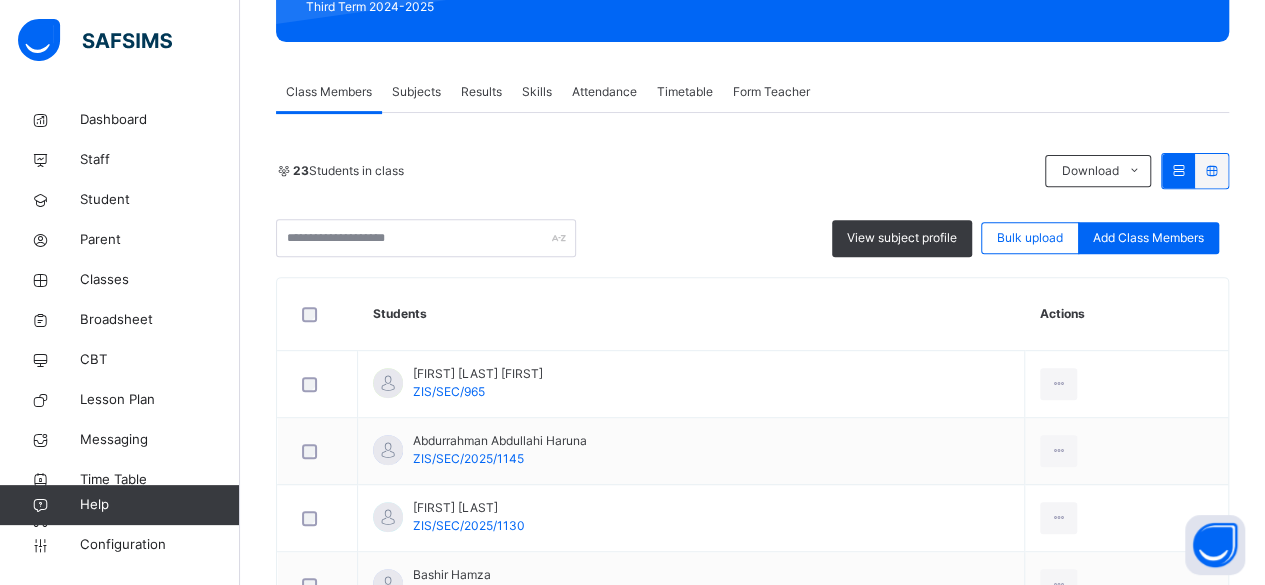 click on "Subjects" at bounding box center [416, 92] 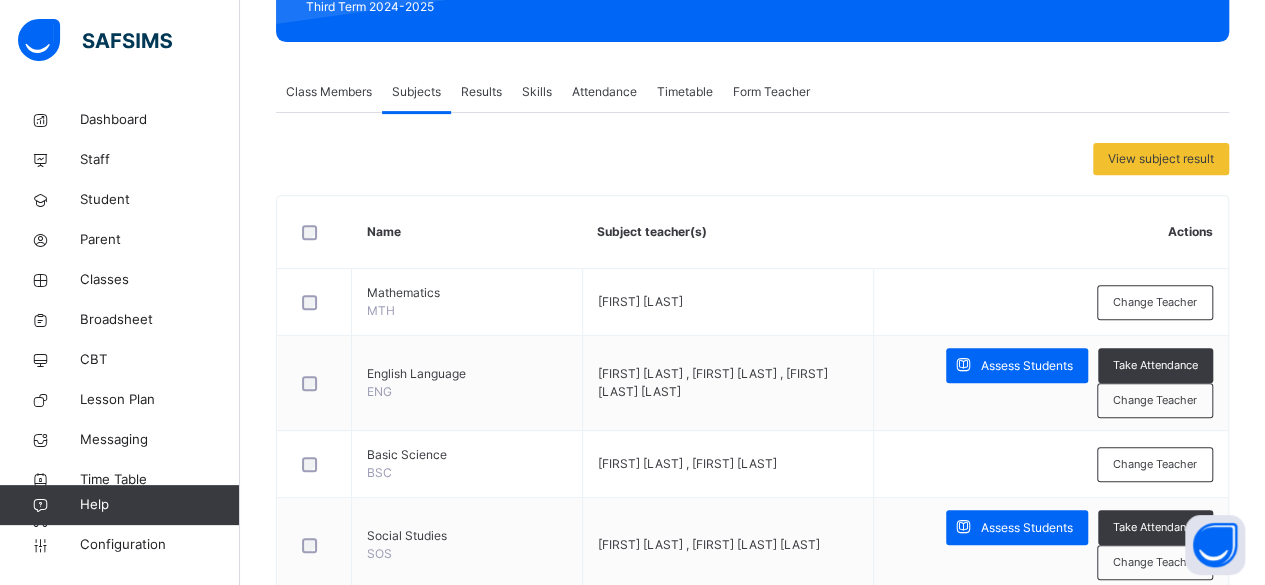 click on "Results" at bounding box center (481, 92) 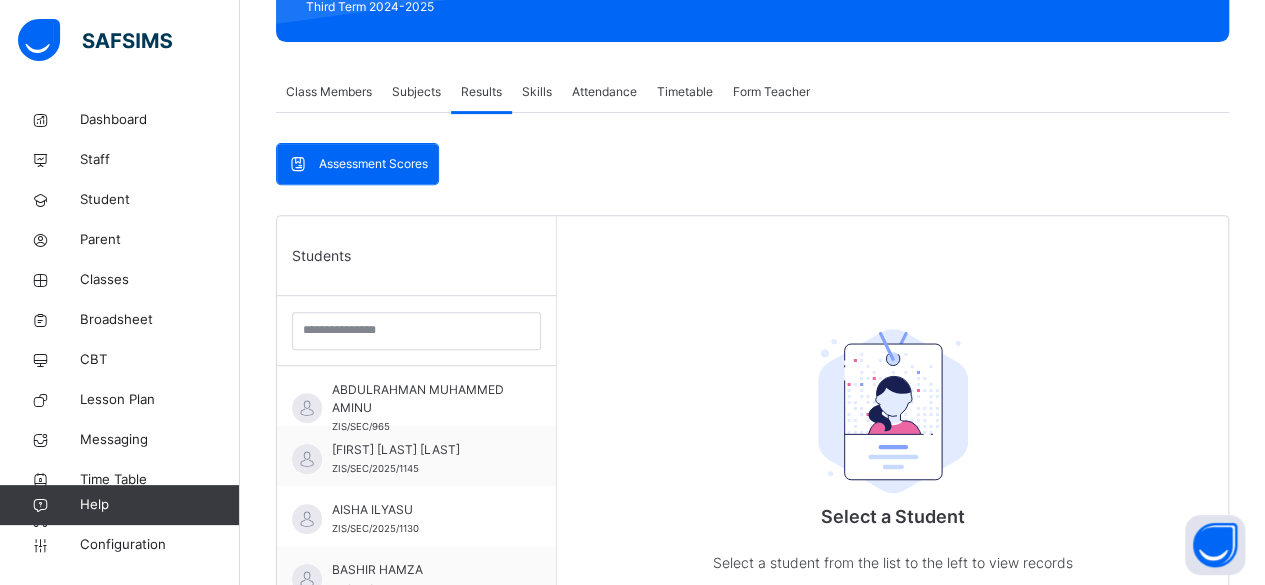 click on "Select a Student Select a student from the list to the left to view records" at bounding box center [893, 298] 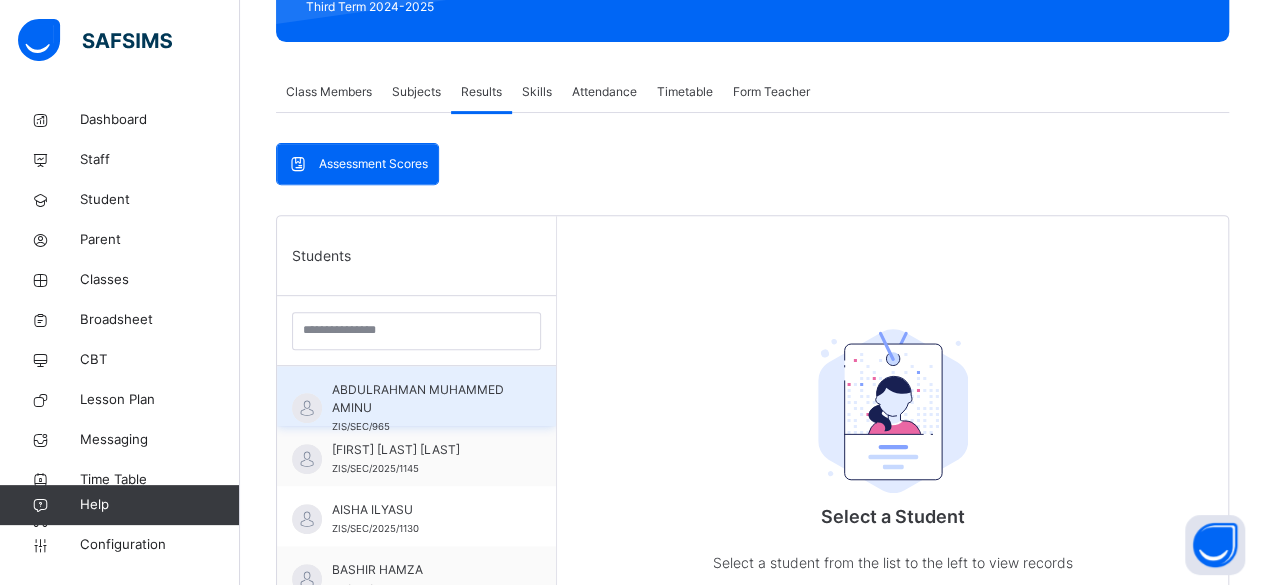 click on "ABDULRAHMAN MUHAMMED AMINU" at bounding box center (421, 399) 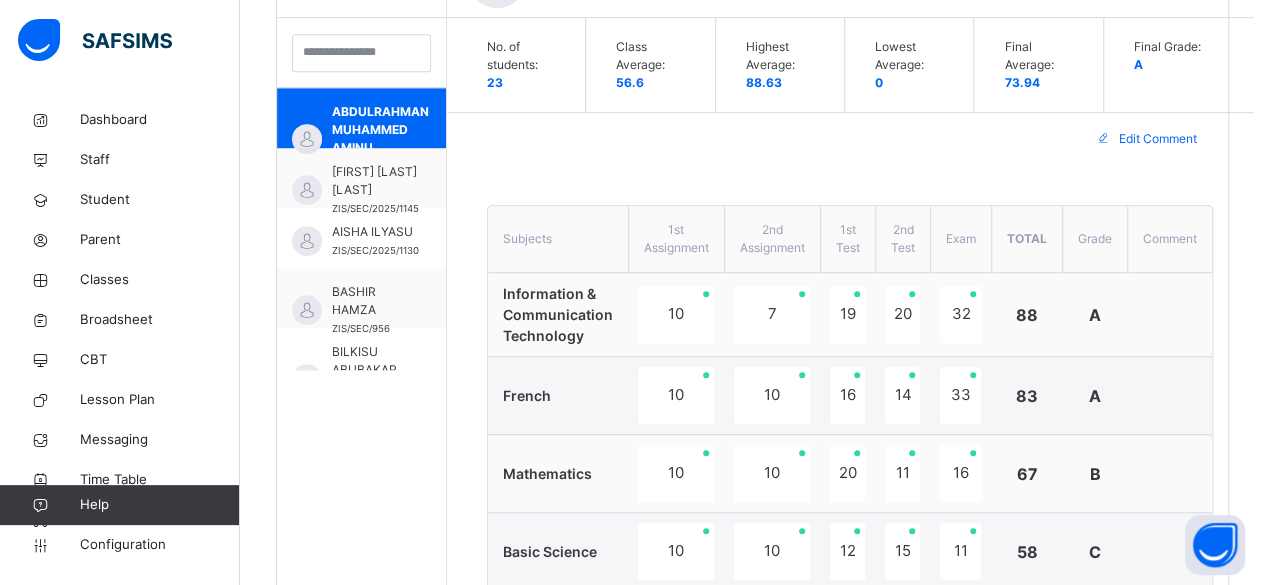 scroll, scrollTop: 573, scrollLeft: 0, axis: vertical 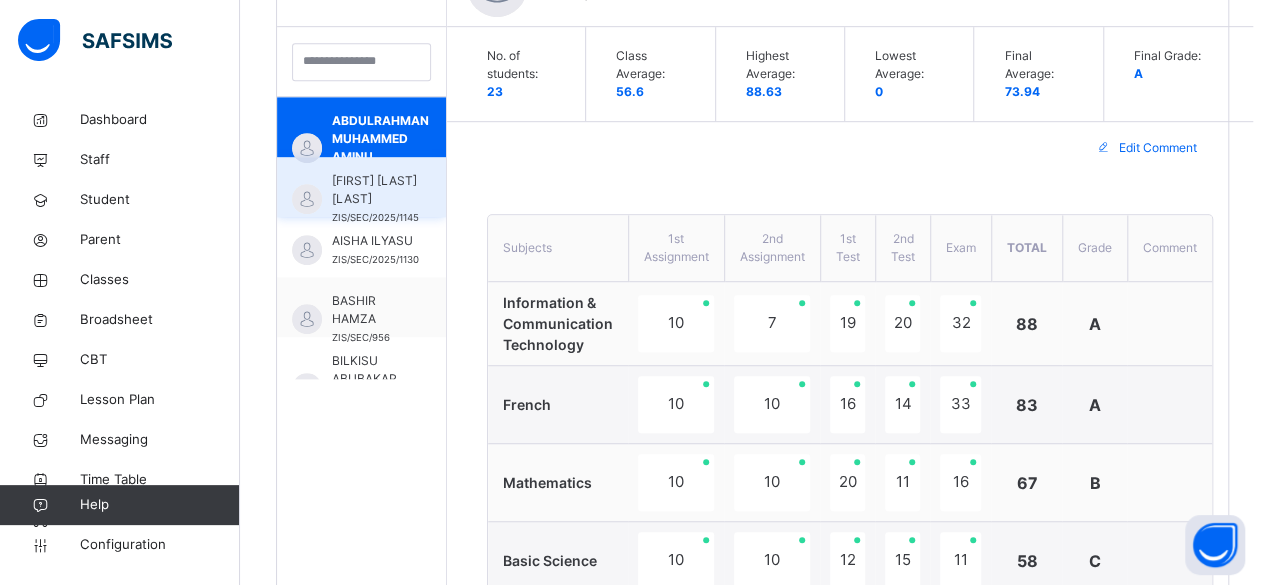 click on "[FIRST] [LAST] [LAST]" at bounding box center [375, 190] 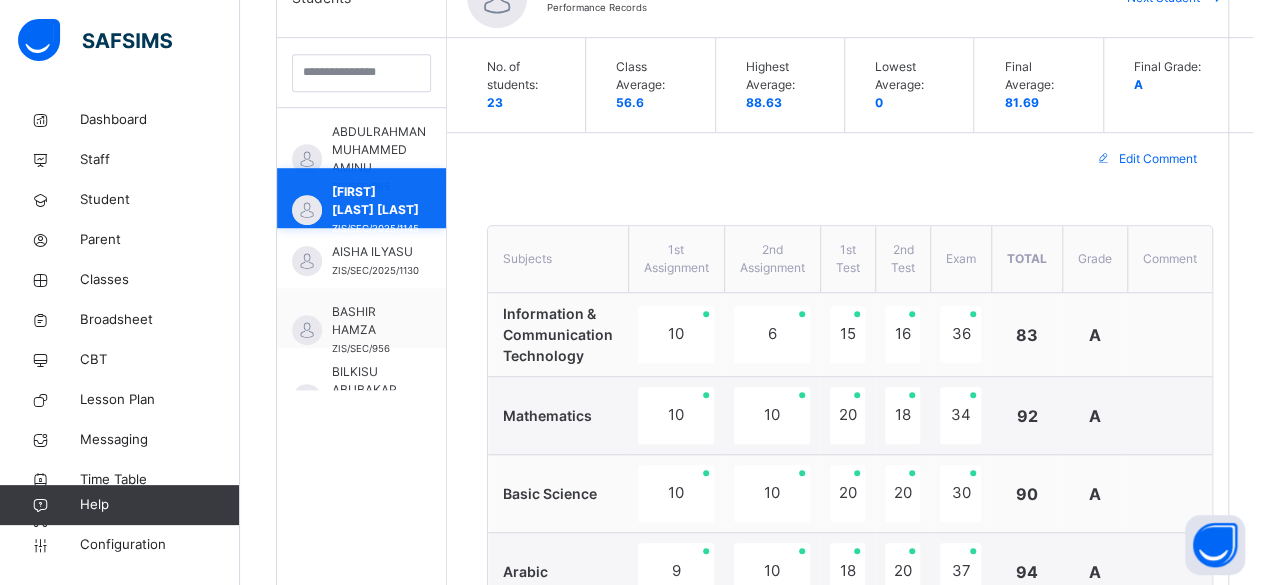 scroll, scrollTop: 529, scrollLeft: 0, axis: vertical 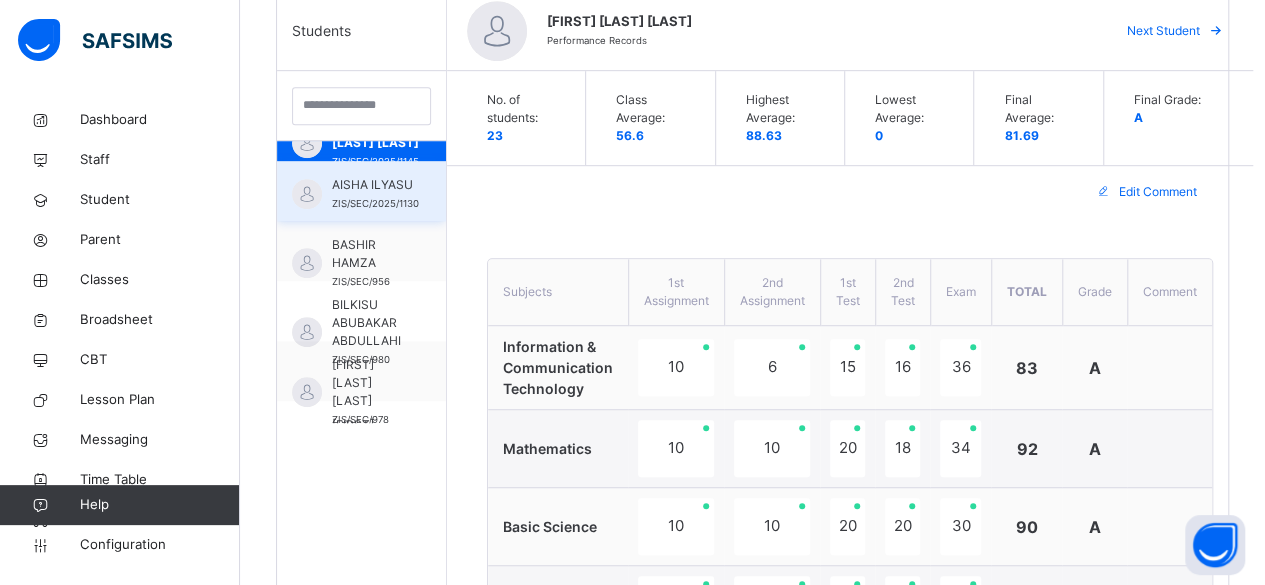 click on "ZIS/SEC/2025/1130" at bounding box center (375, 203) 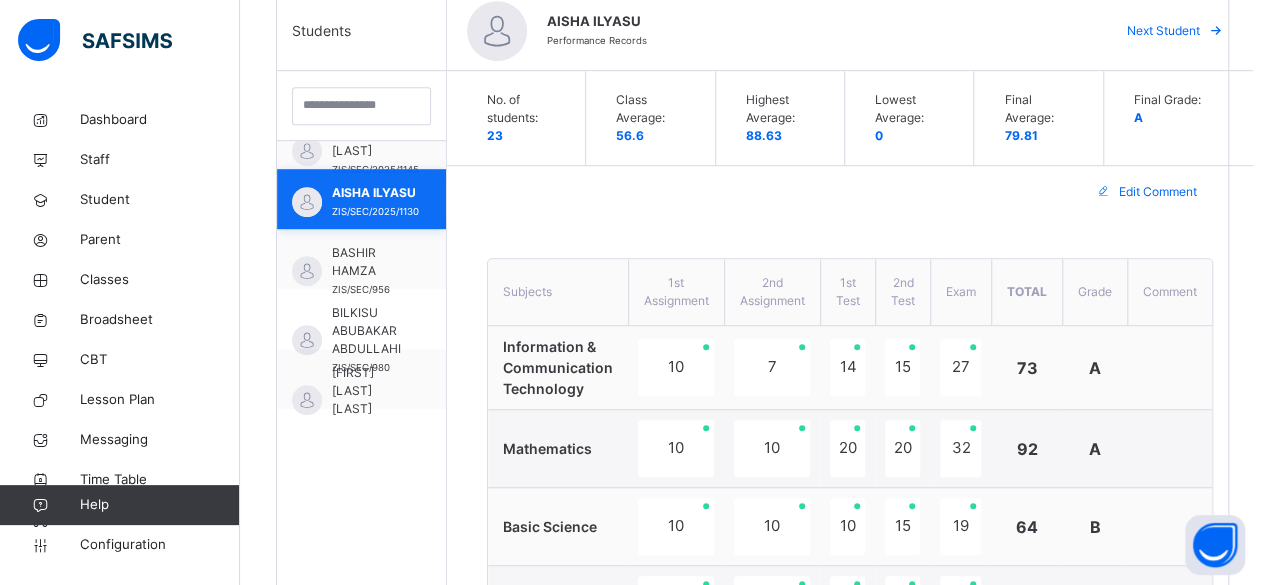 scroll, scrollTop: 100, scrollLeft: 0, axis: vertical 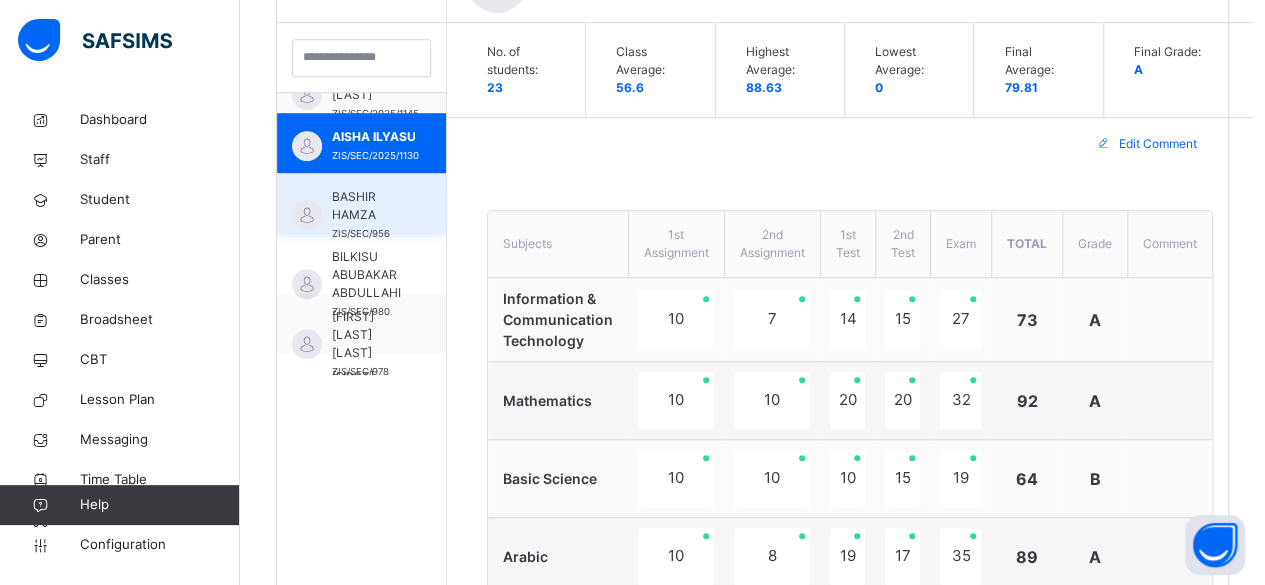 click on "[FIRST] [LAST] [ID]" at bounding box center [366, 215] 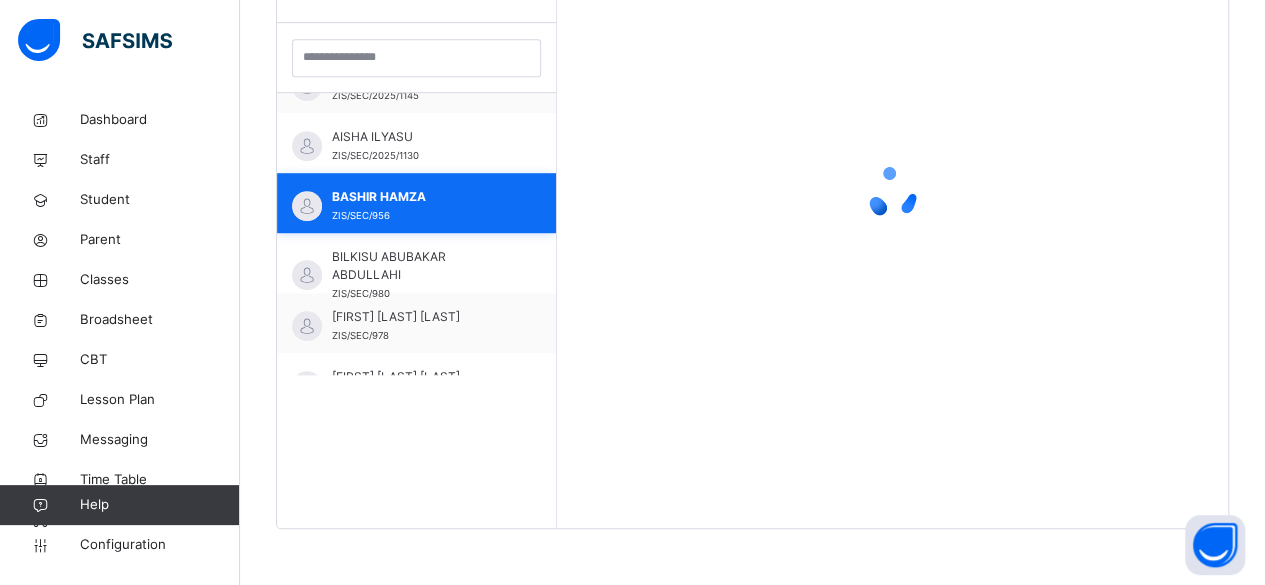 scroll, scrollTop: 92, scrollLeft: 0, axis: vertical 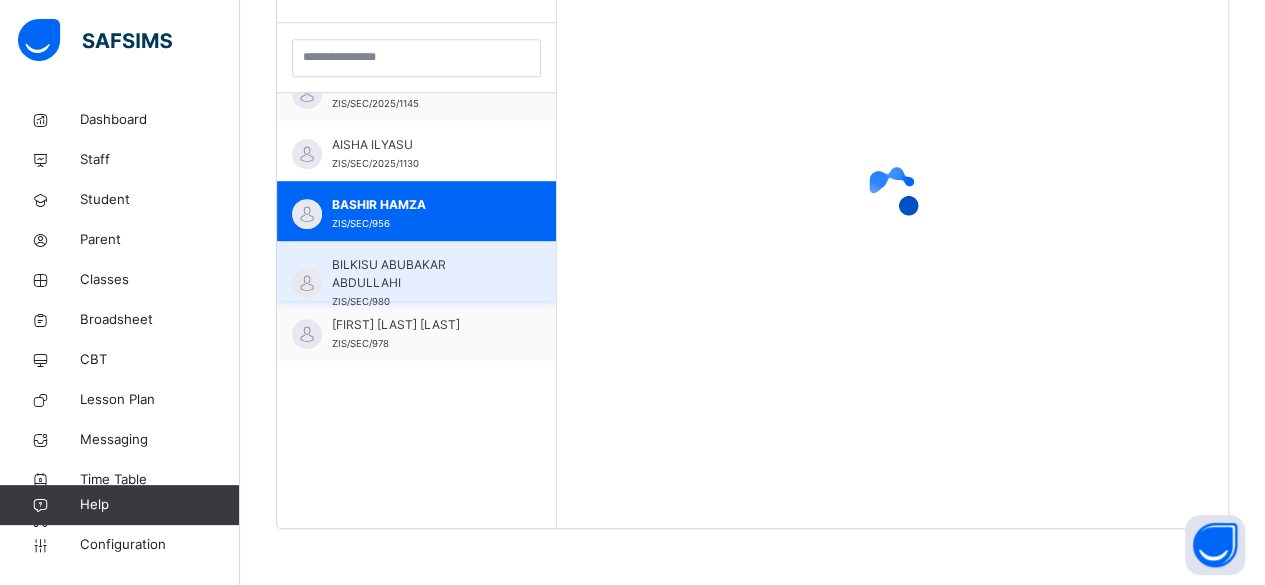 click on "BILKISU ABUBAKAR ABDULLAHI" at bounding box center (421, 274) 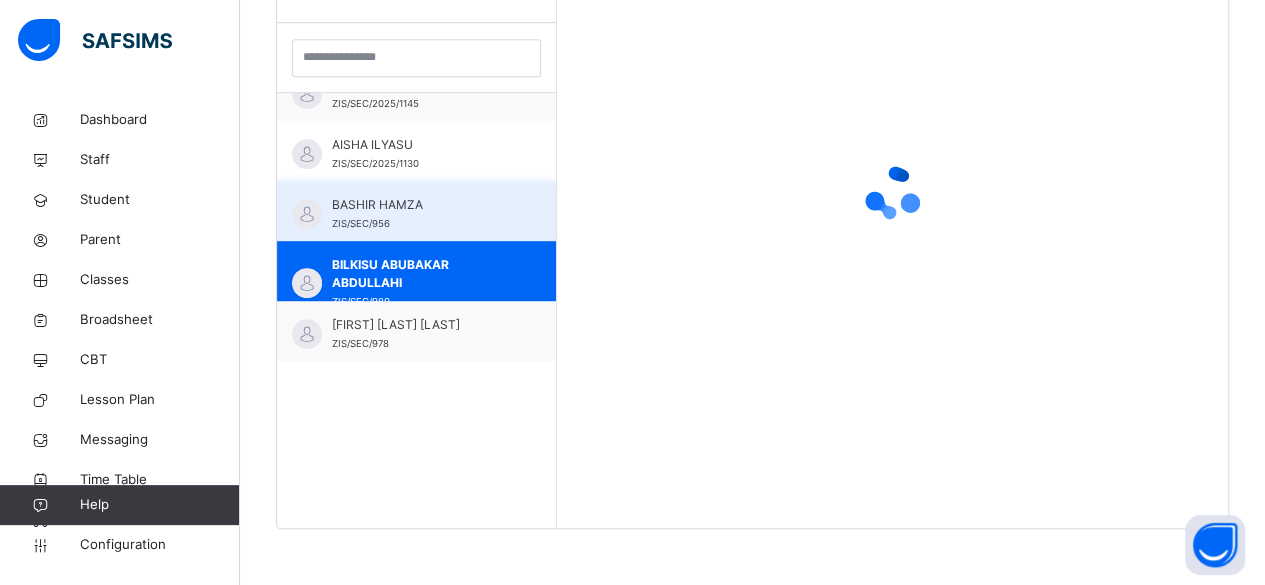 click on "BASHIR  HAMZA" at bounding box center (421, 205) 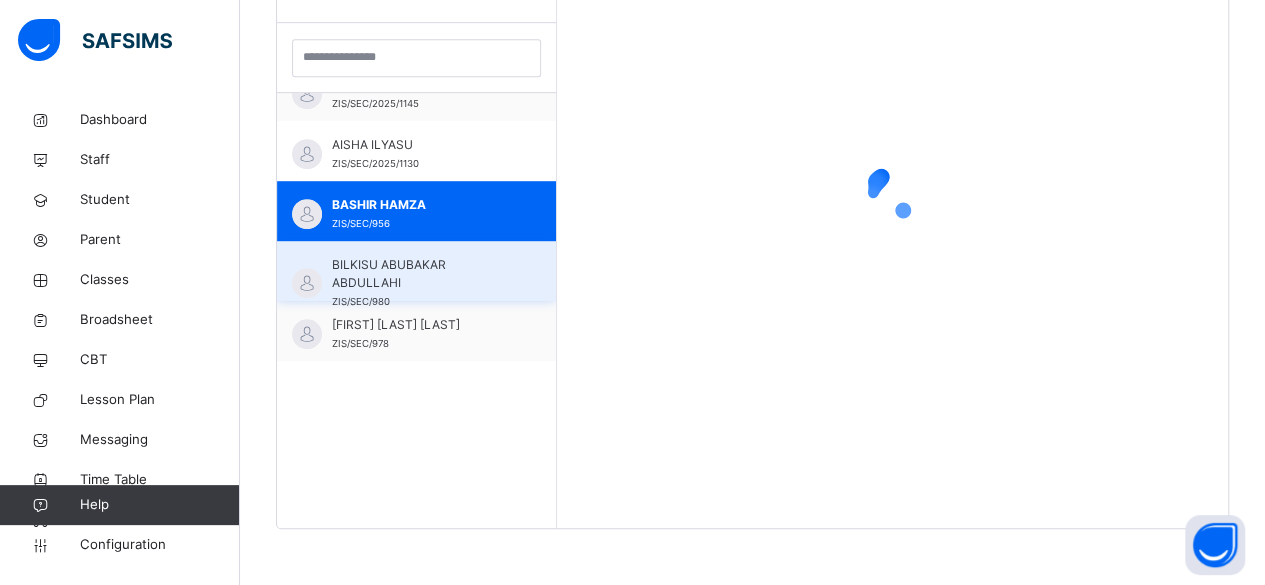 click on "BILKISU ABUBAKAR ABDULLAHI" at bounding box center [421, 274] 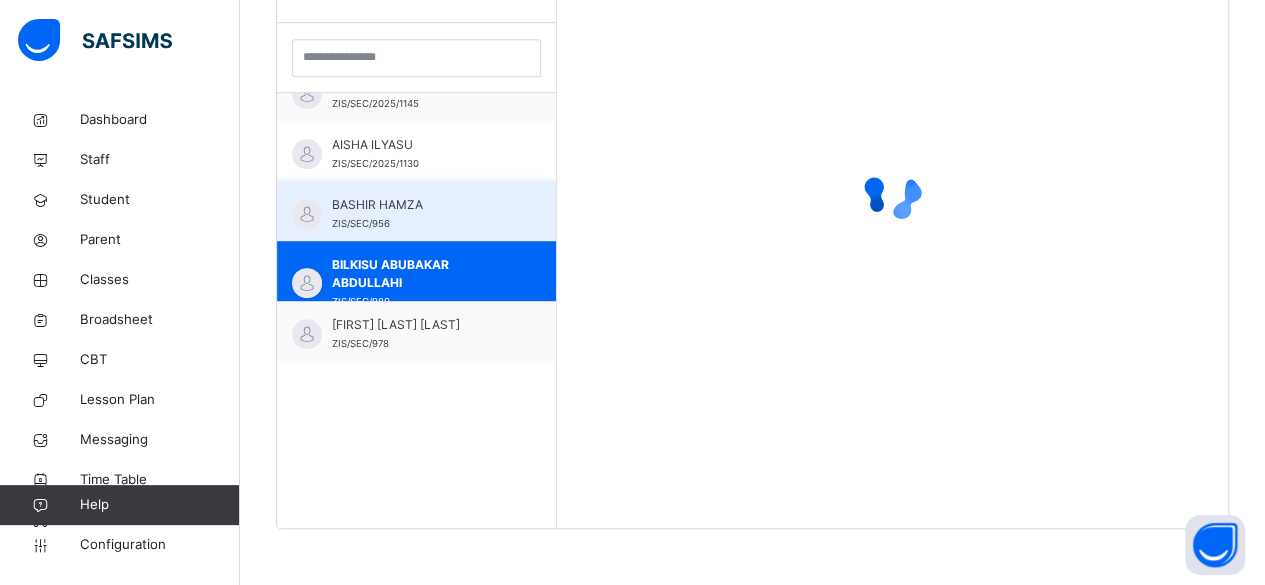 click on "[FIRST] [LAST] [ID]" at bounding box center (421, 214) 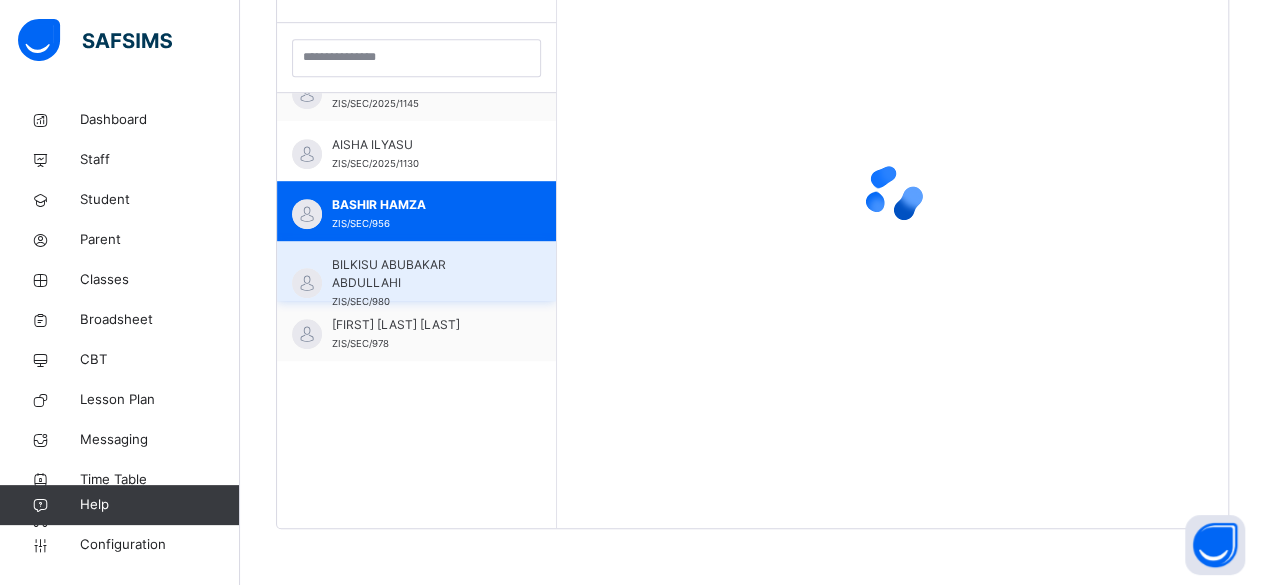 click on "[FIRST] [LAST] [LAST] [ID]" at bounding box center [421, 283] 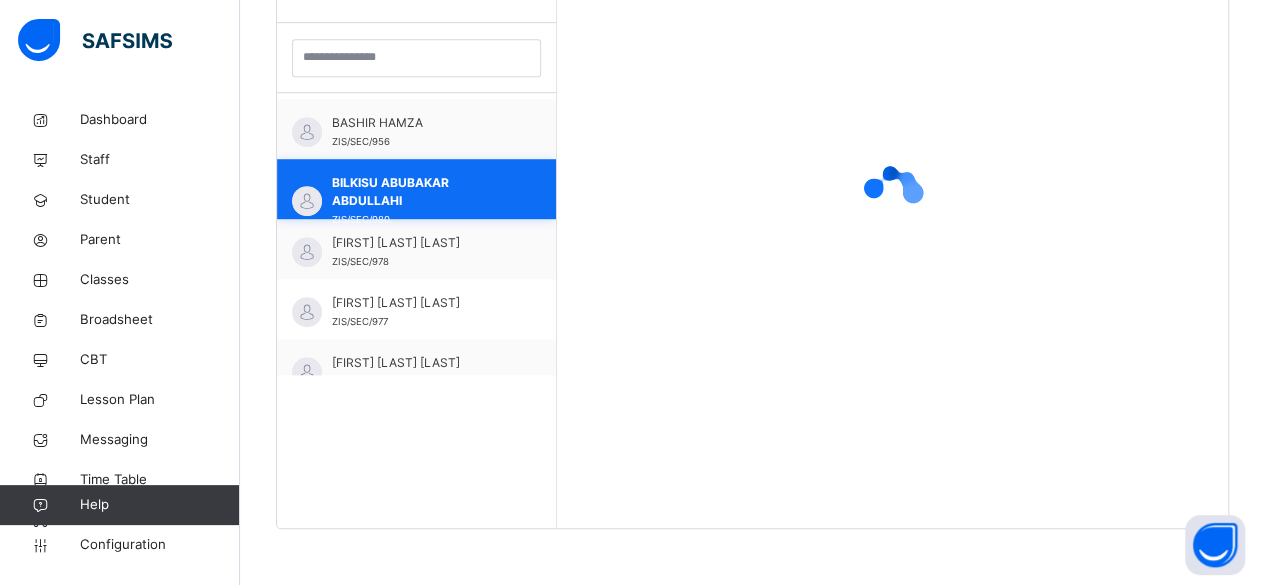scroll, scrollTop: 206, scrollLeft: 0, axis: vertical 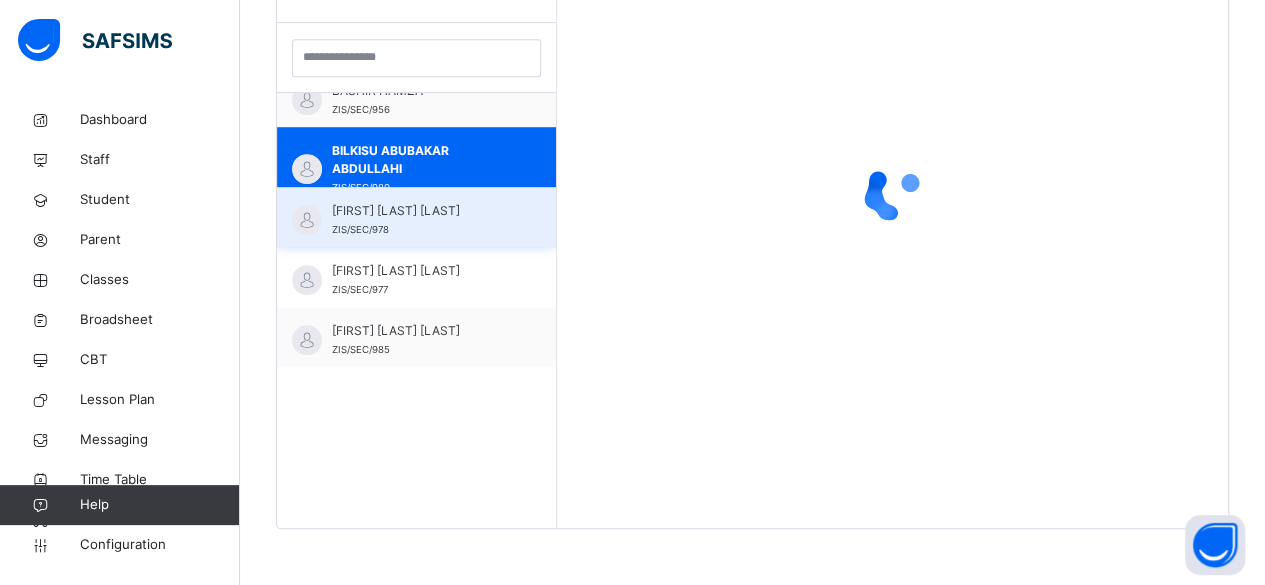 click on "[FIRST] [LAST] [LAST]" at bounding box center (421, 211) 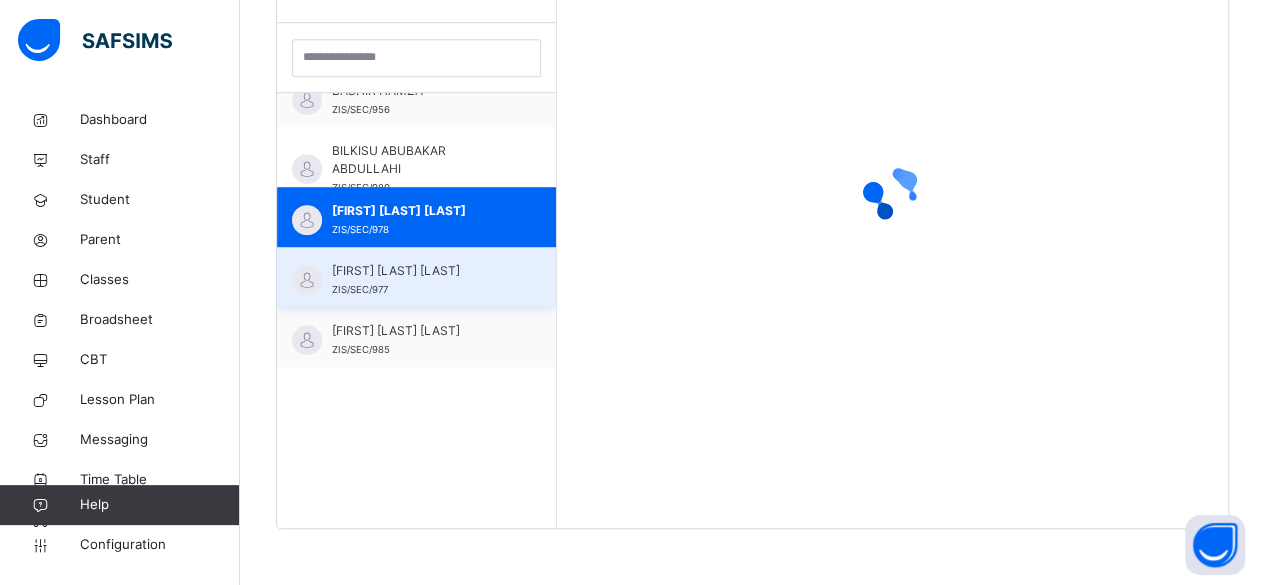 click on "[FIRST] [LAST] [LAST]" at bounding box center [421, 271] 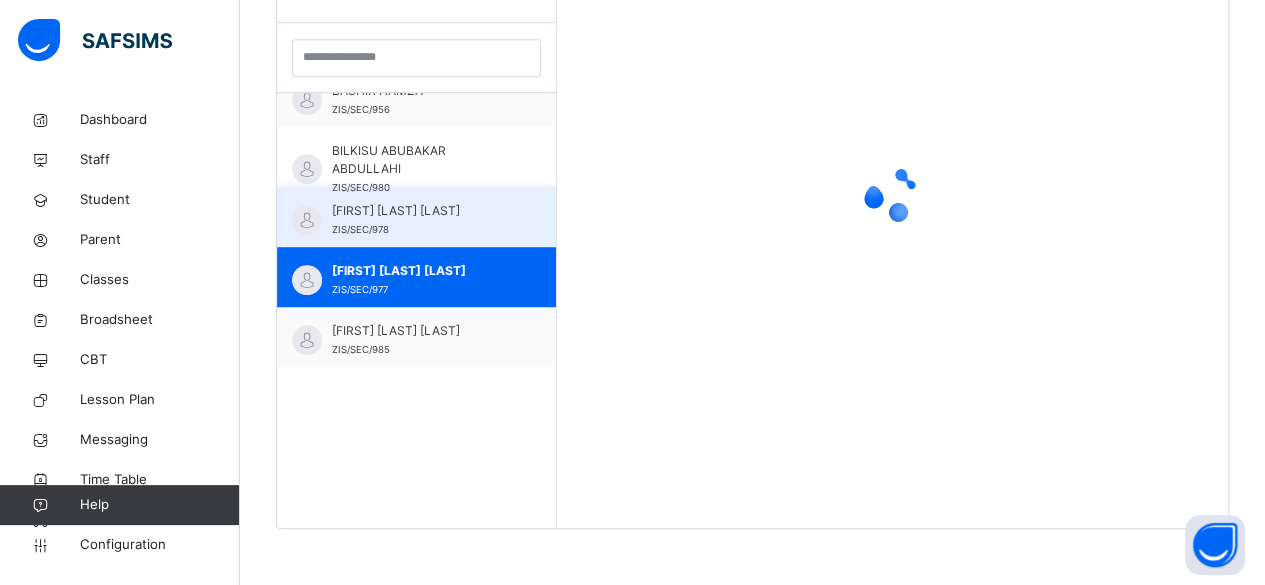 click on "[FIRST] [LAST] [LAST] [ID]" at bounding box center [421, 220] 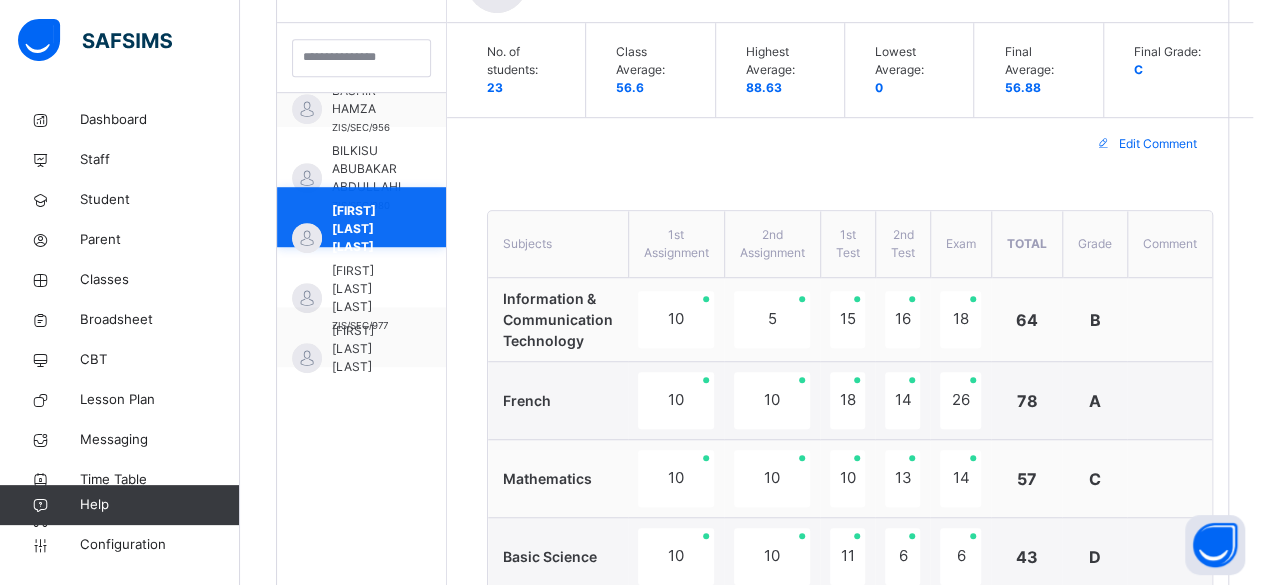 scroll, scrollTop: 216, scrollLeft: 0, axis: vertical 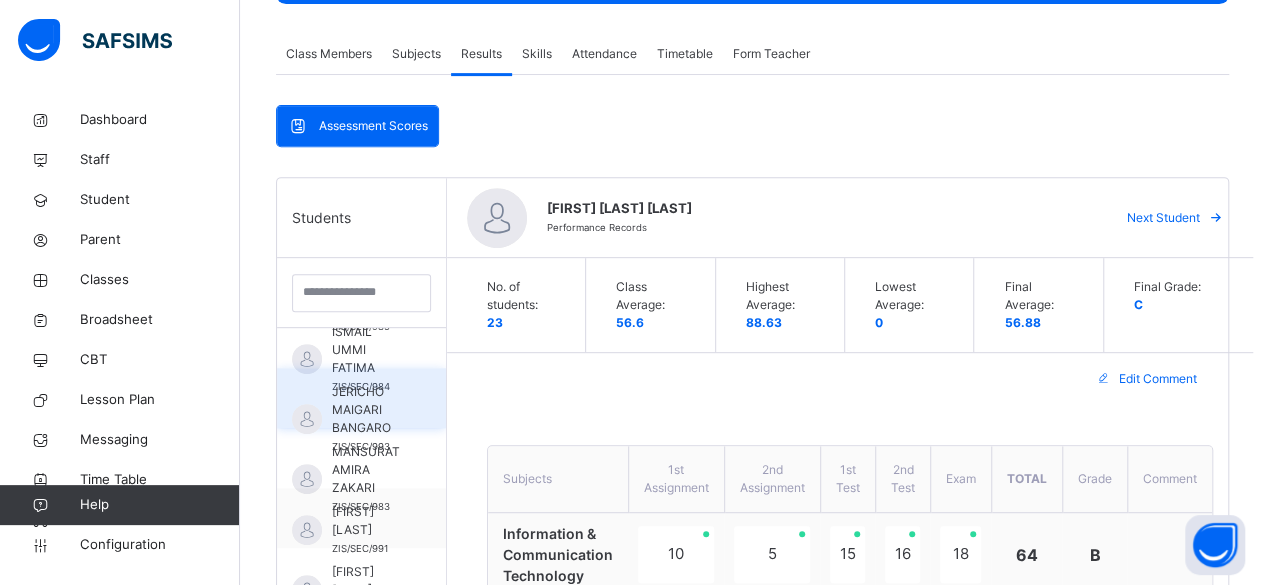 click on "JERICHO MAIGARI BANGARO" at bounding box center (366, 410) 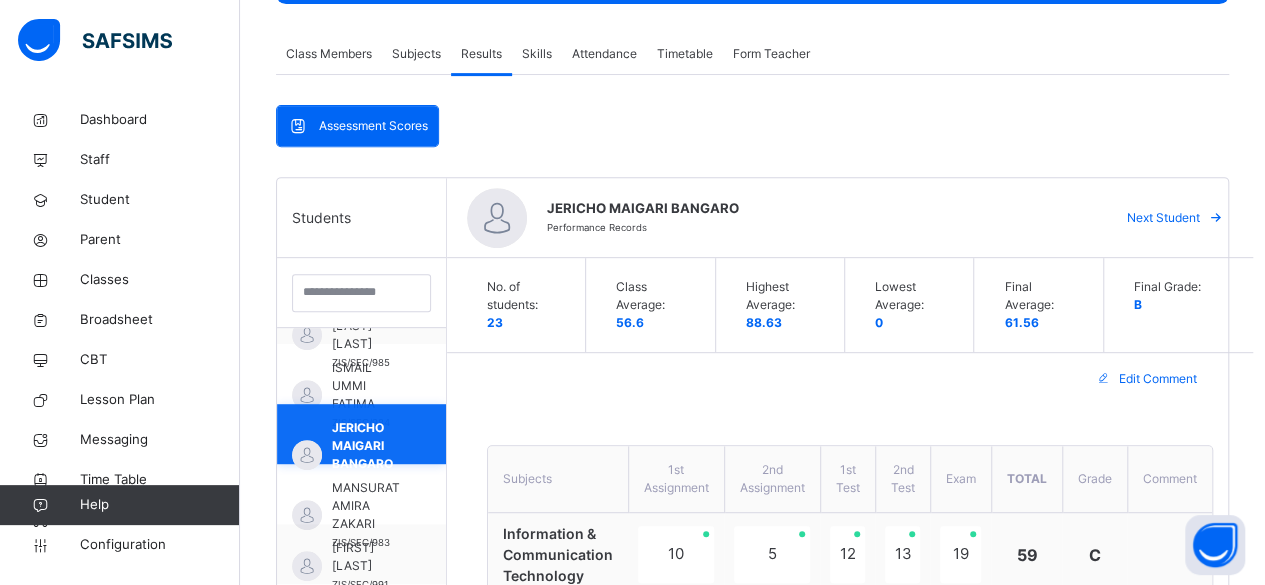 scroll, scrollTop: 500, scrollLeft: 0, axis: vertical 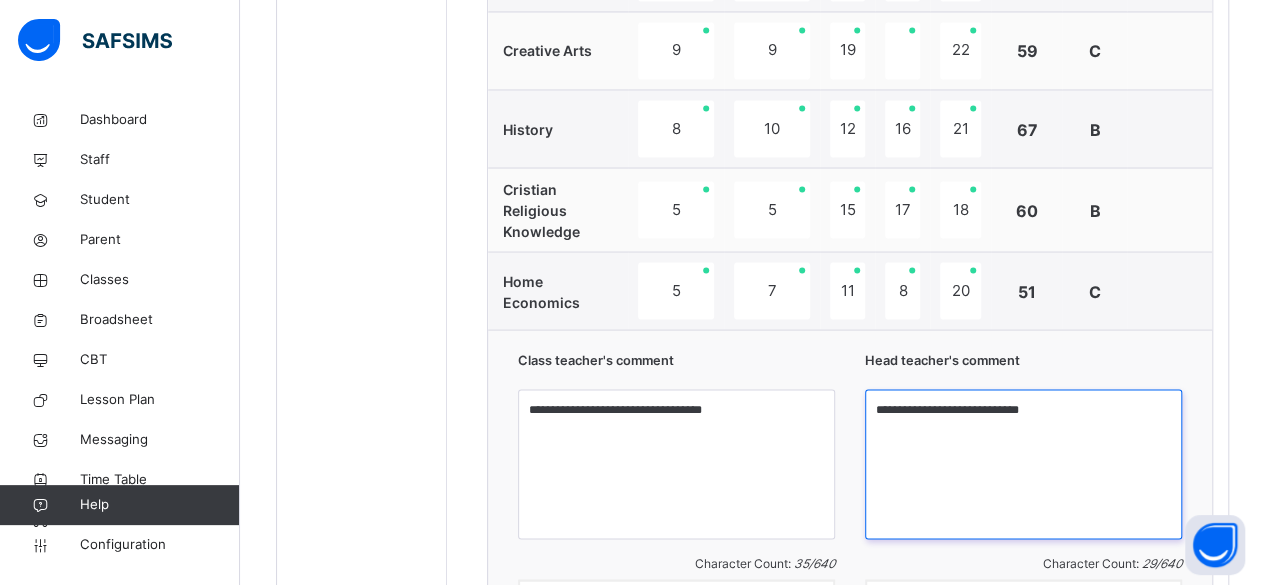 click on "**********" at bounding box center [1023, 464] 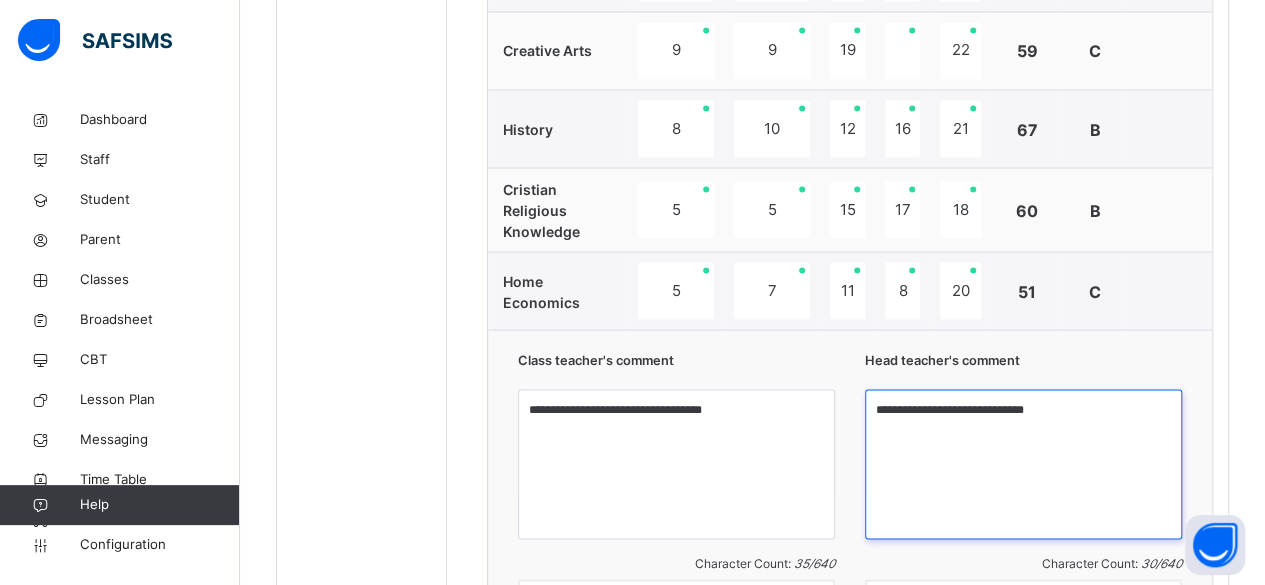 type on "**********" 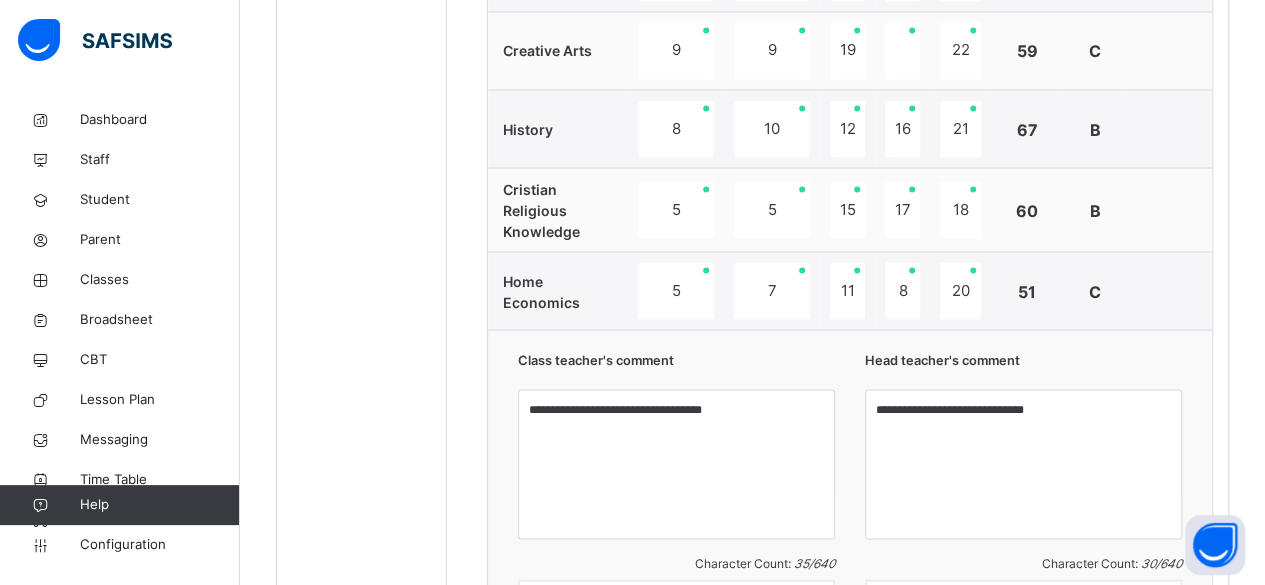 click on "Cristian Religious Knowledge" at bounding box center [541, 209] 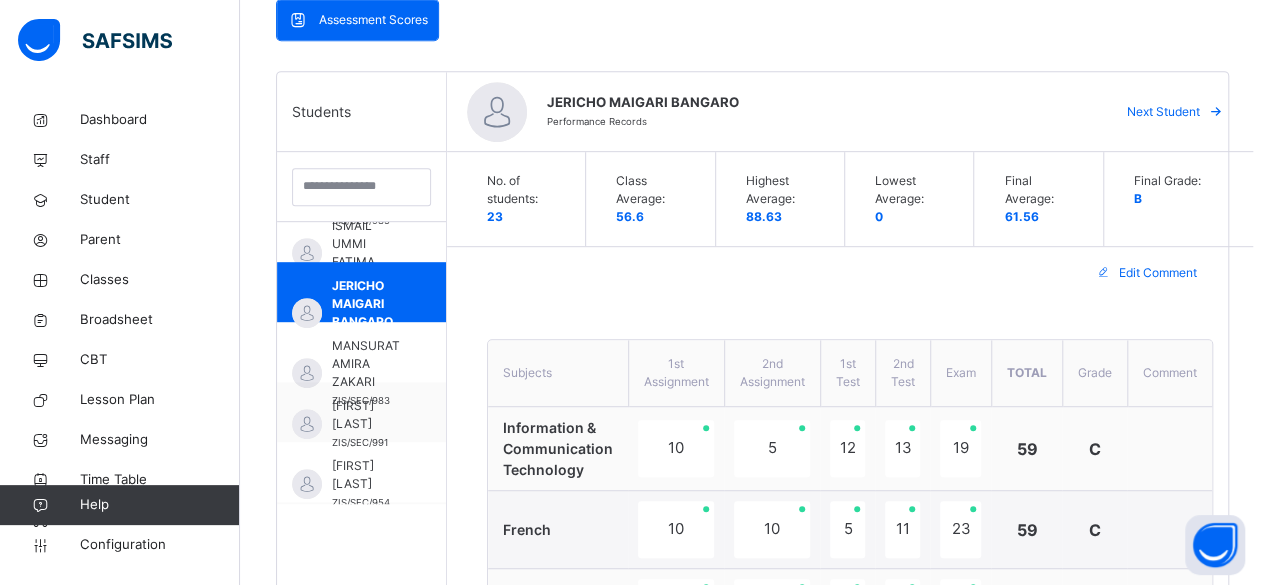 scroll, scrollTop: 448, scrollLeft: 0, axis: vertical 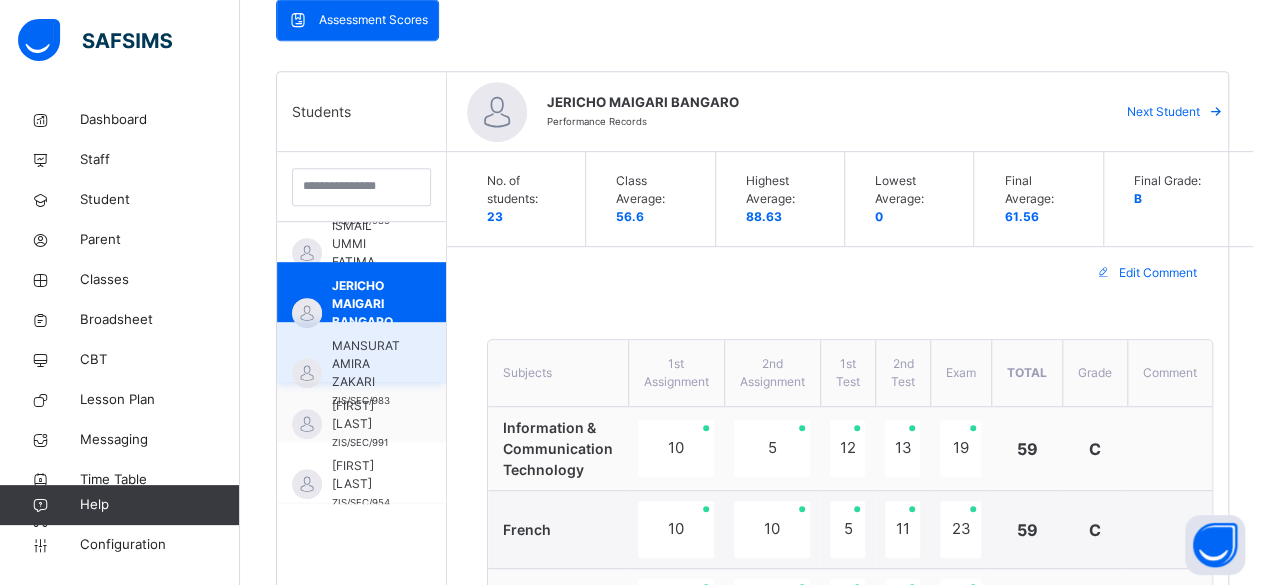 click on "MANSURAT AMIRA ZAKARI" at bounding box center (366, 364) 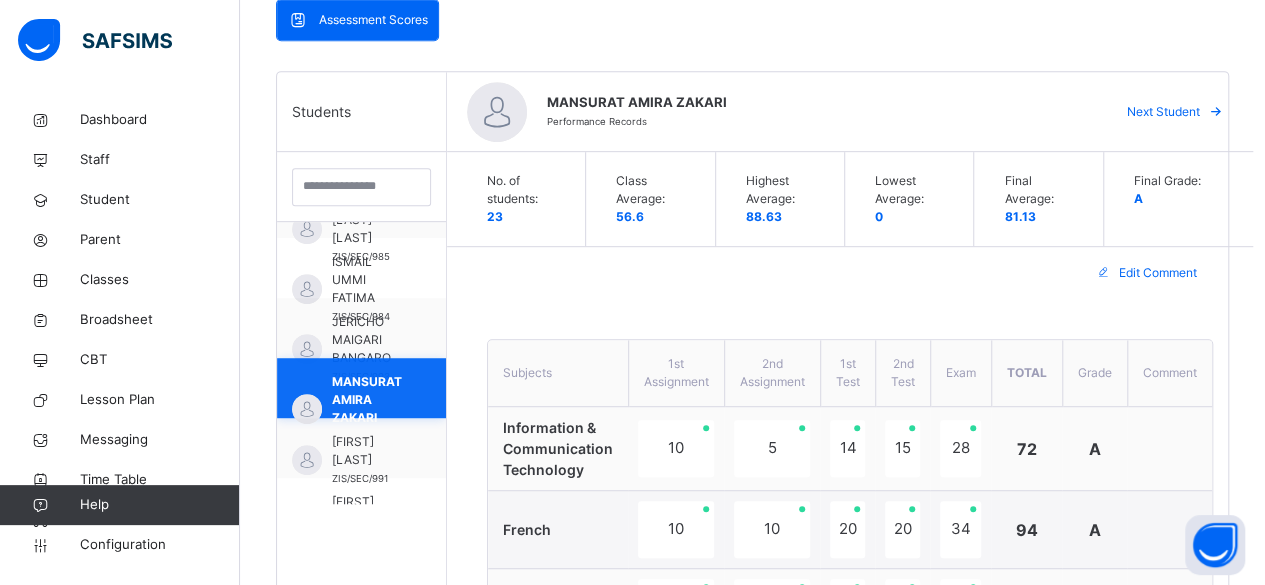 scroll, scrollTop: 500, scrollLeft: 0, axis: vertical 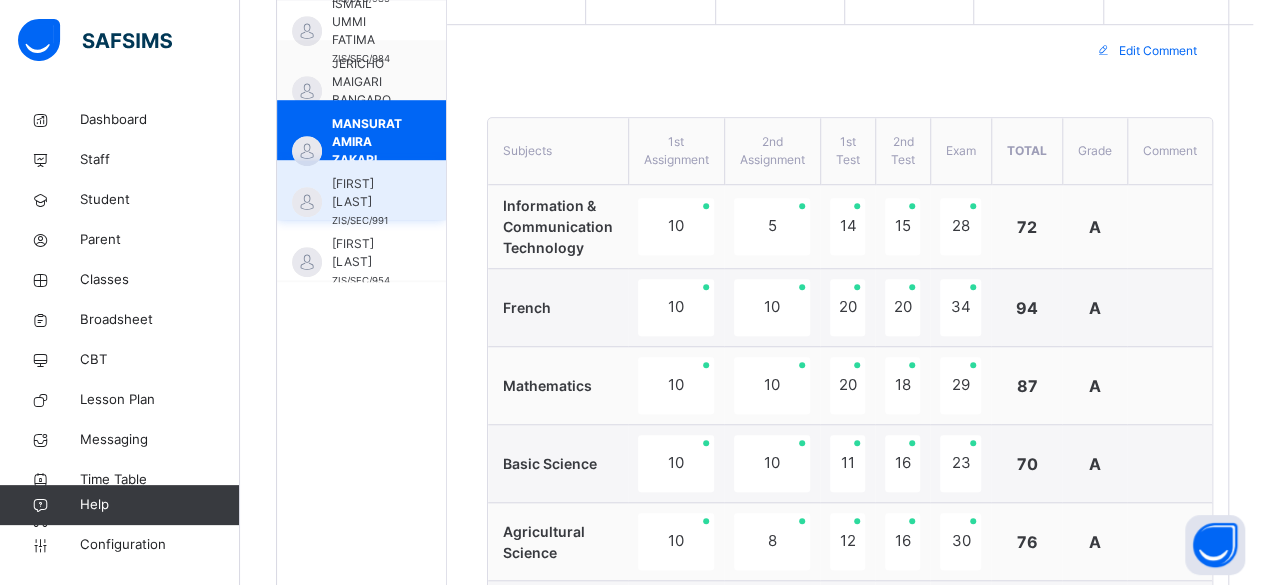 click on "[FIRST] [LAST]" at bounding box center (366, 193) 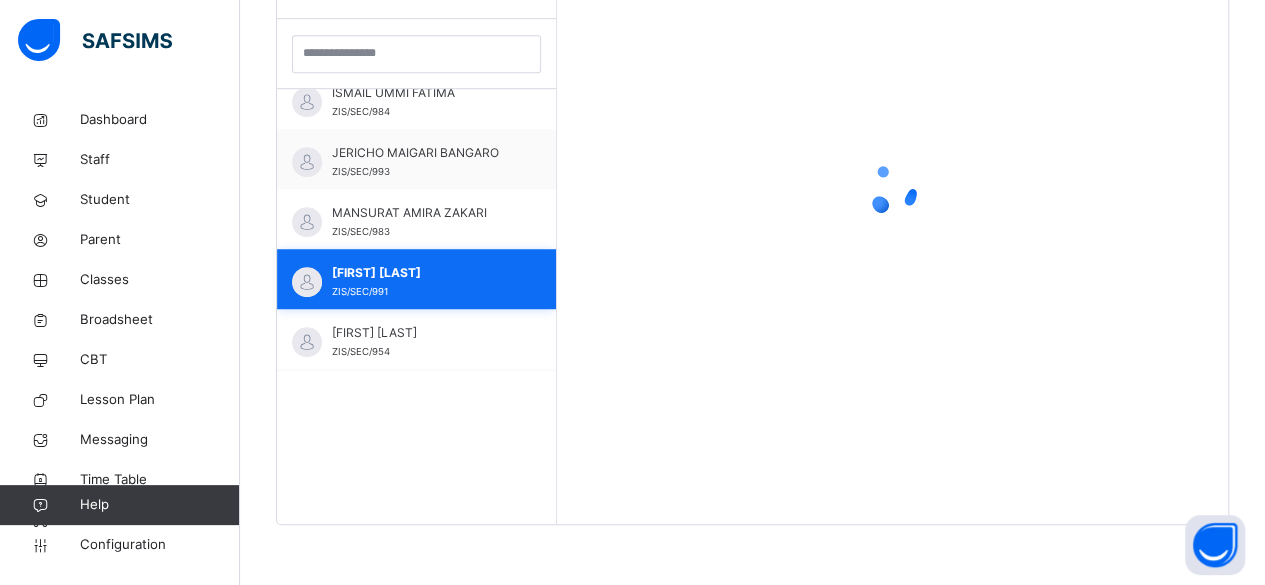 scroll, scrollTop: 579, scrollLeft: 0, axis: vertical 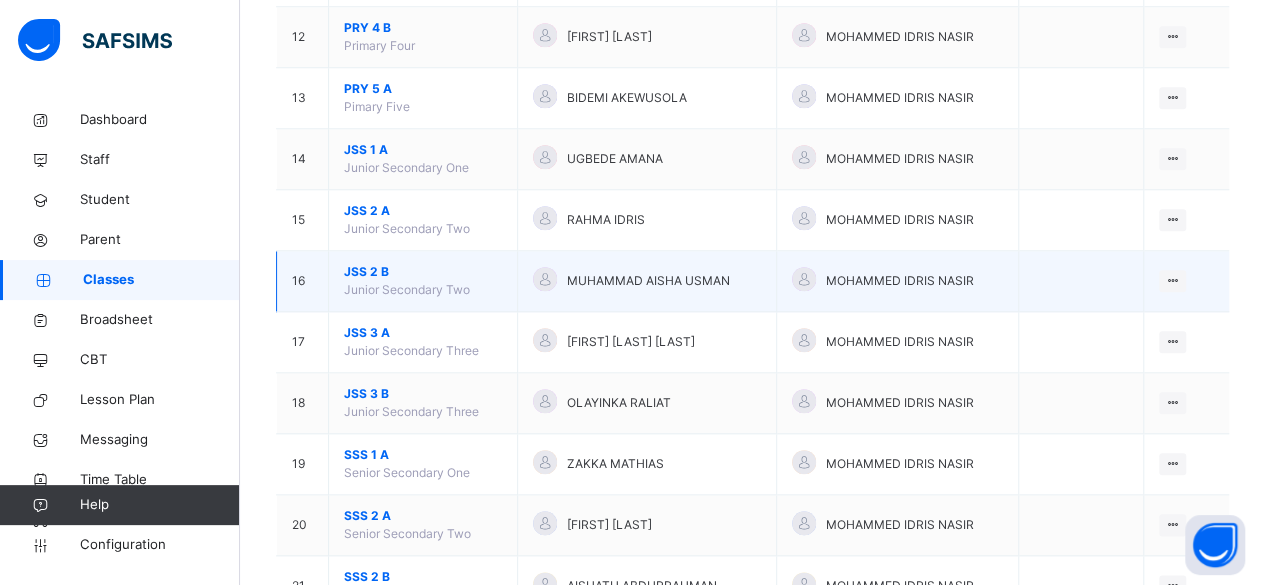 click on "JSS 2   B" at bounding box center (423, 272) 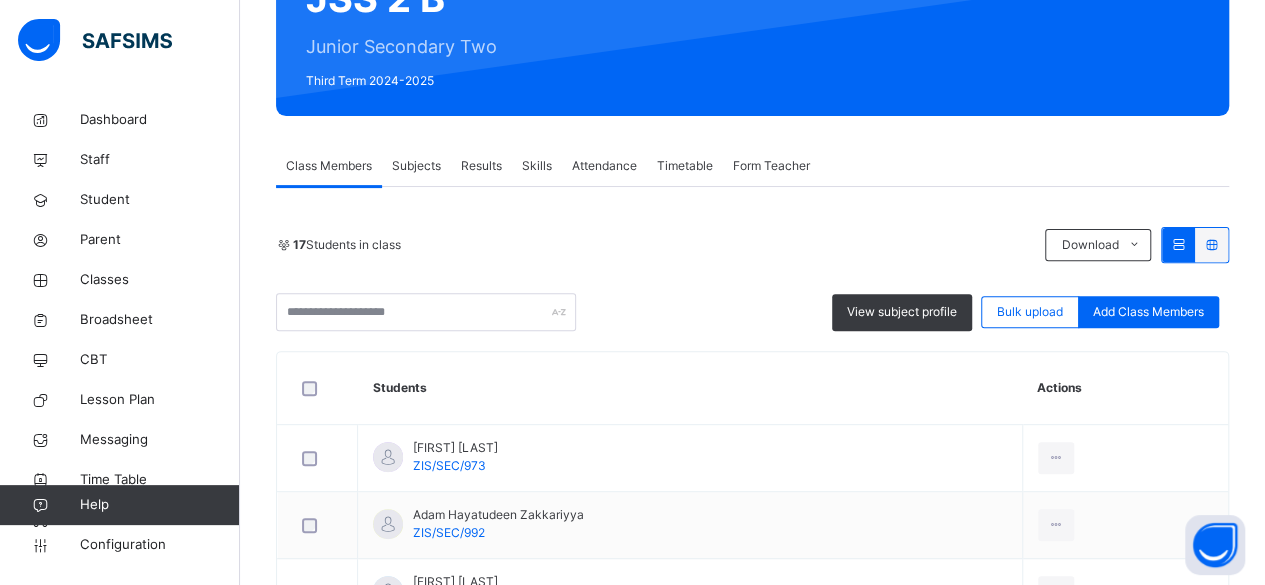 scroll, scrollTop: 228, scrollLeft: 0, axis: vertical 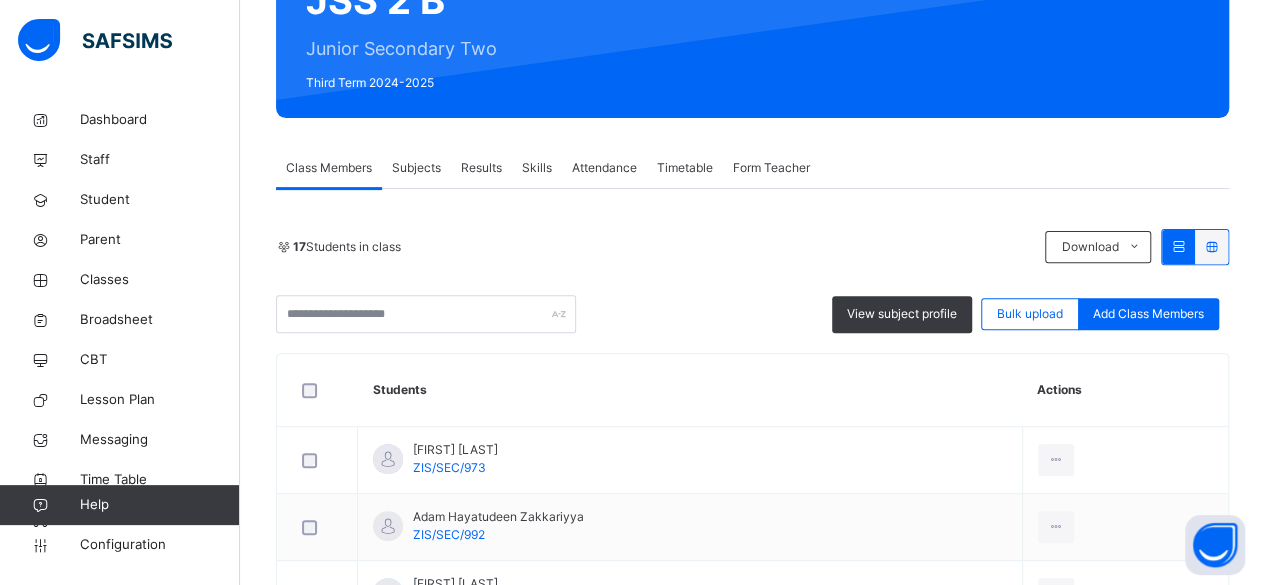 click on "Results" at bounding box center (481, 168) 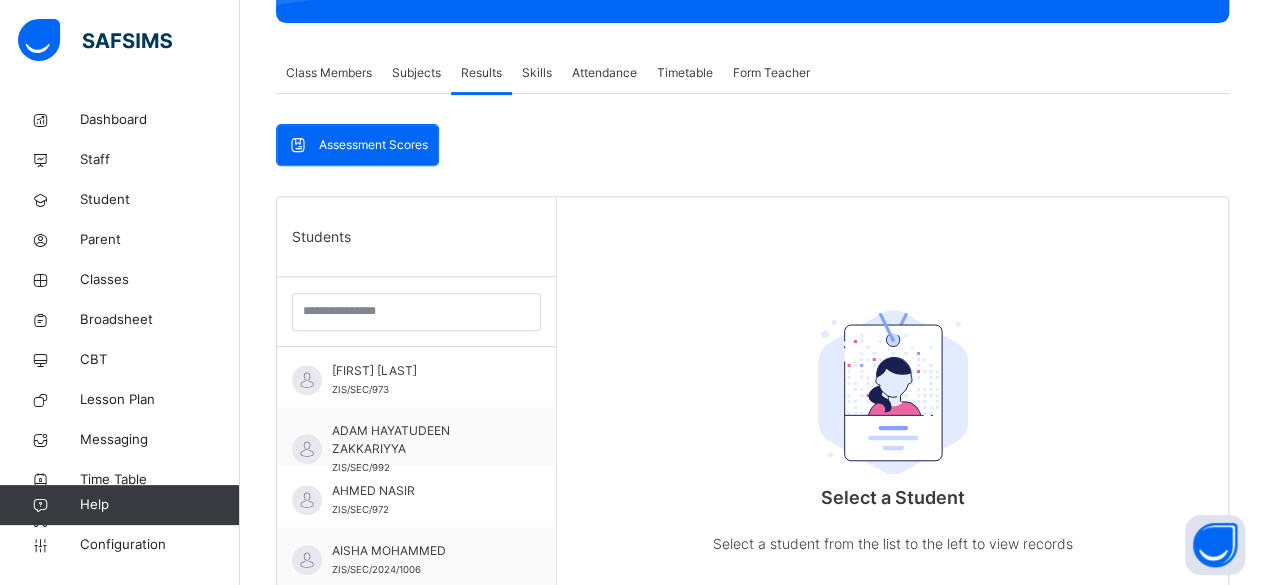 scroll, scrollTop: 412, scrollLeft: 0, axis: vertical 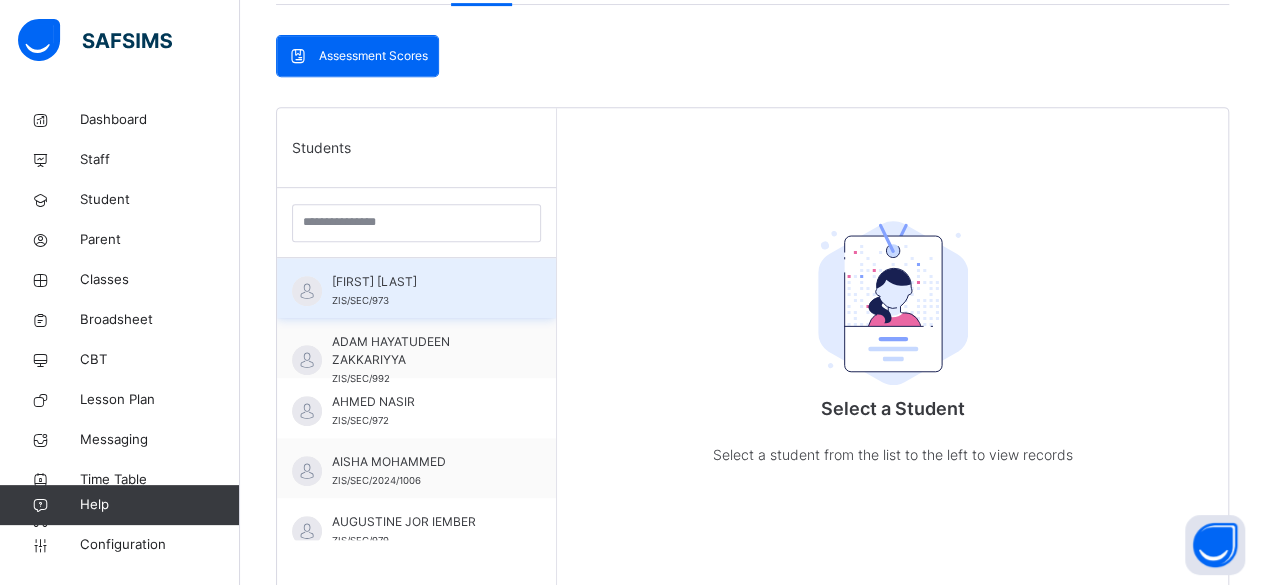 click on "[FIRST] [LAST]" at bounding box center [421, 282] 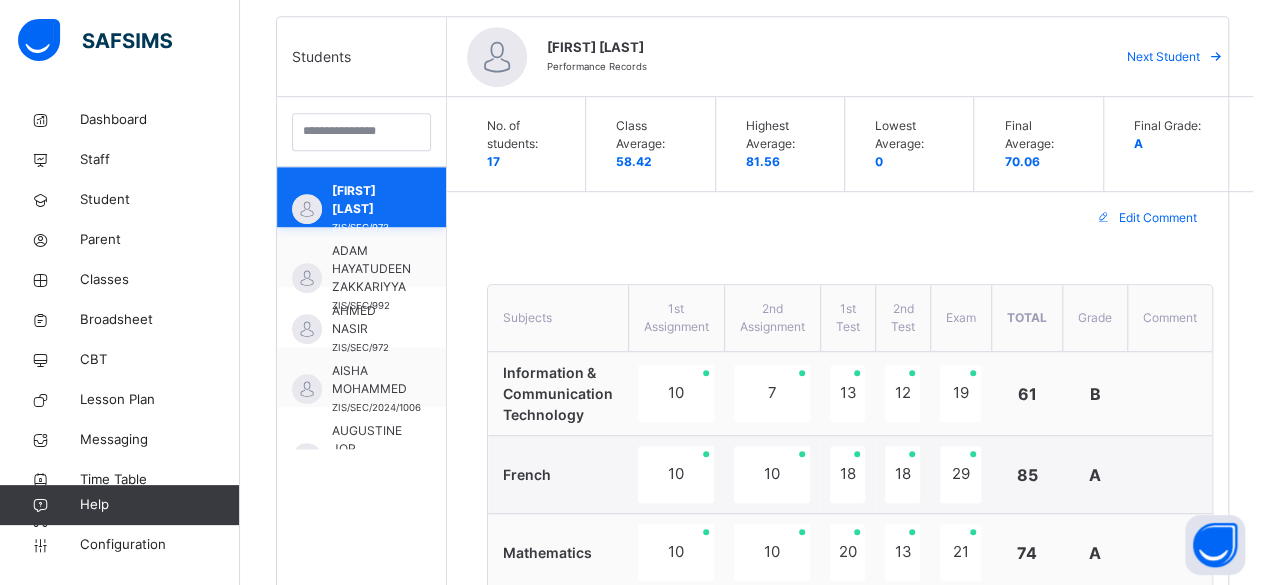 scroll, scrollTop: 476, scrollLeft: 0, axis: vertical 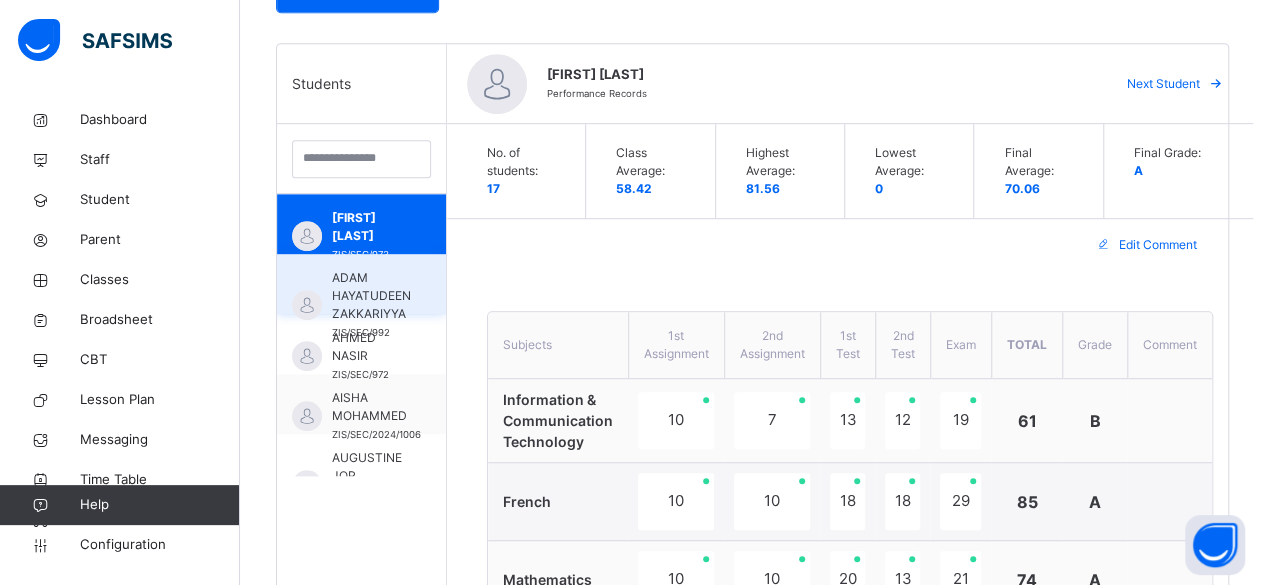 click on "ADAM HAYATUDEEN ZAKKARIYYA" at bounding box center [371, 296] 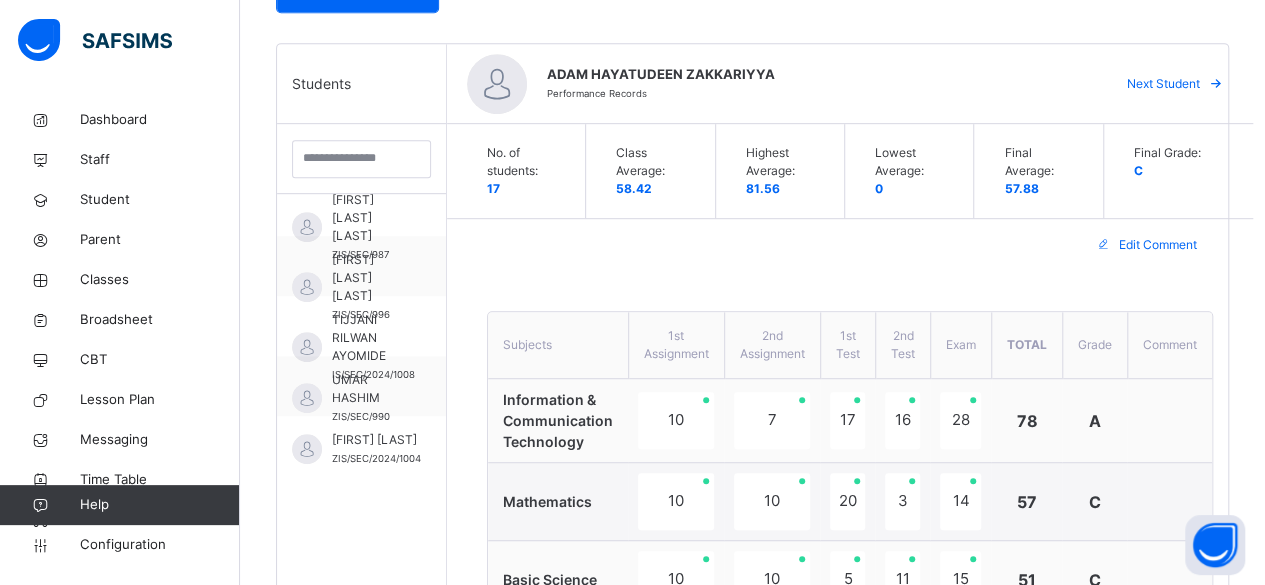 scroll, scrollTop: 747, scrollLeft: 0, axis: vertical 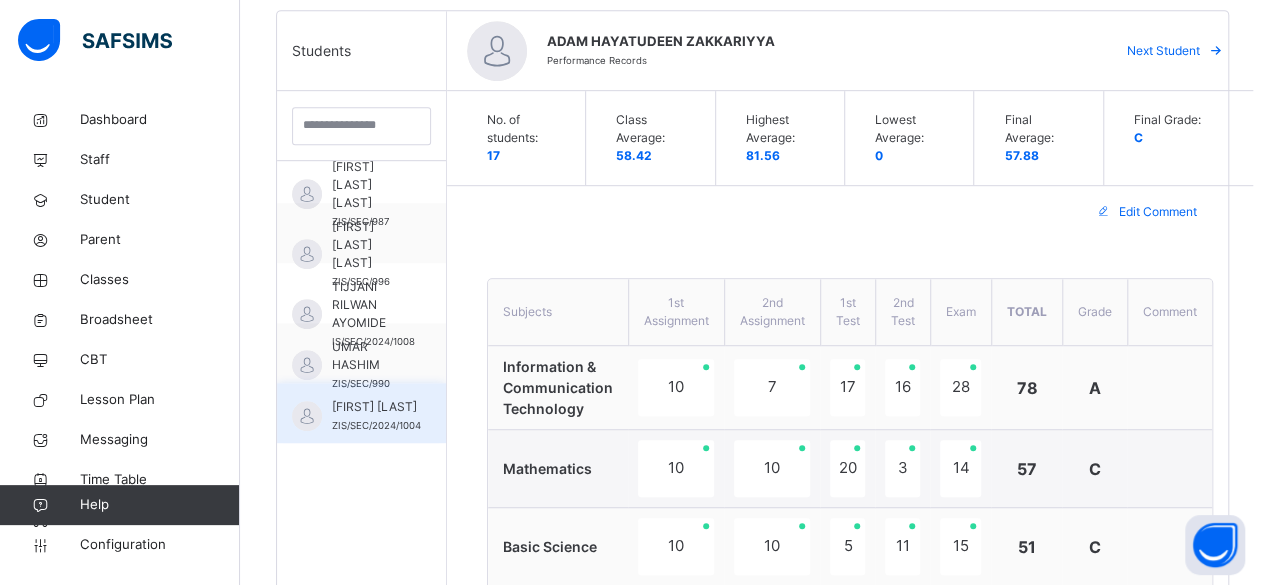 click on "[FIRST] [LAST]" at bounding box center [376, 407] 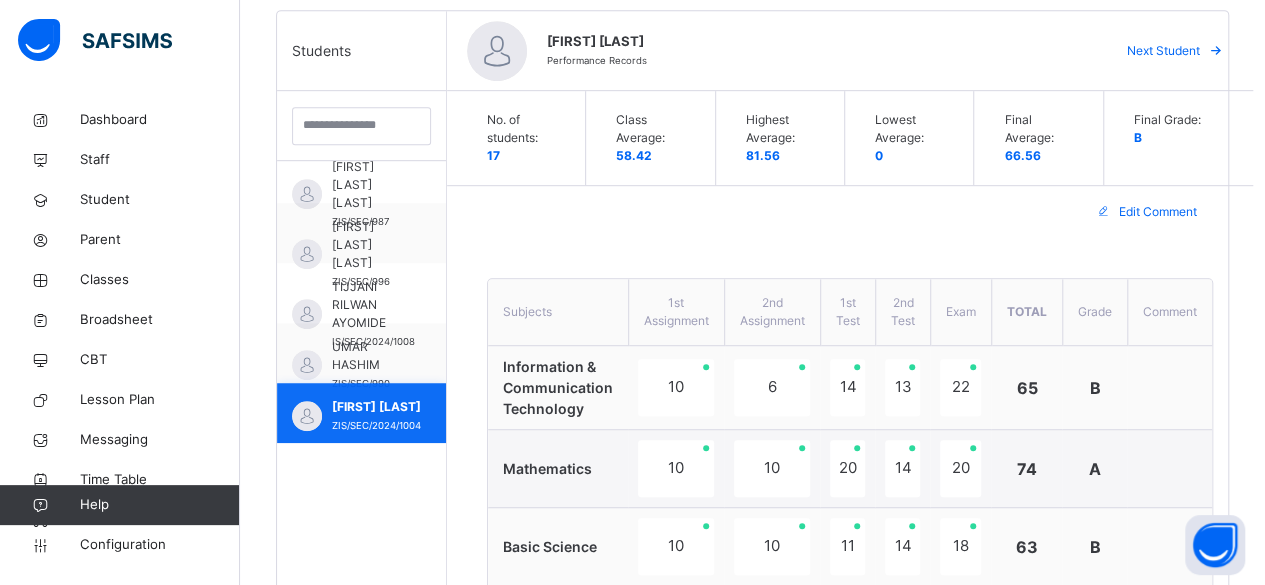 scroll, scrollTop: 747, scrollLeft: 0, axis: vertical 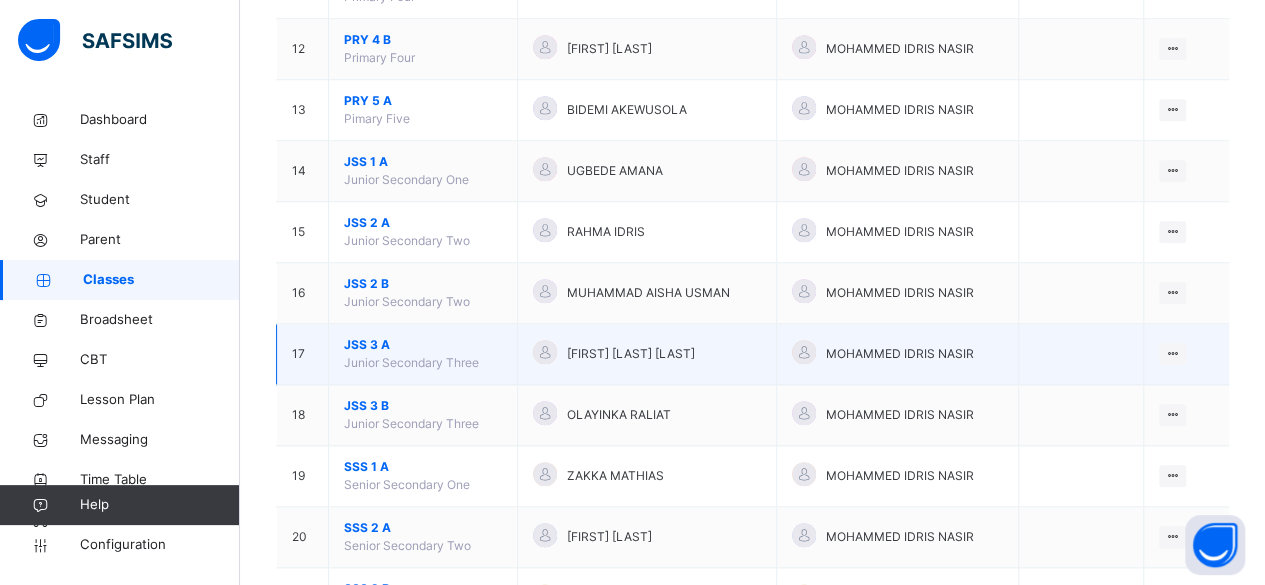 click on "JSS 3   A" at bounding box center (423, 345) 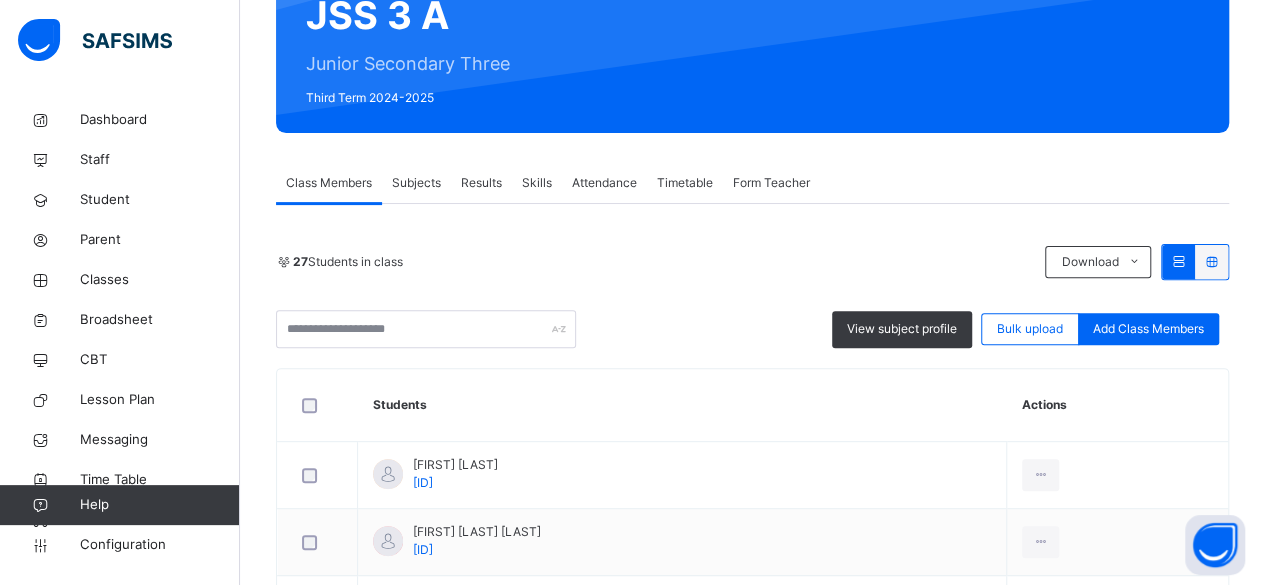 scroll, scrollTop: 223, scrollLeft: 0, axis: vertical 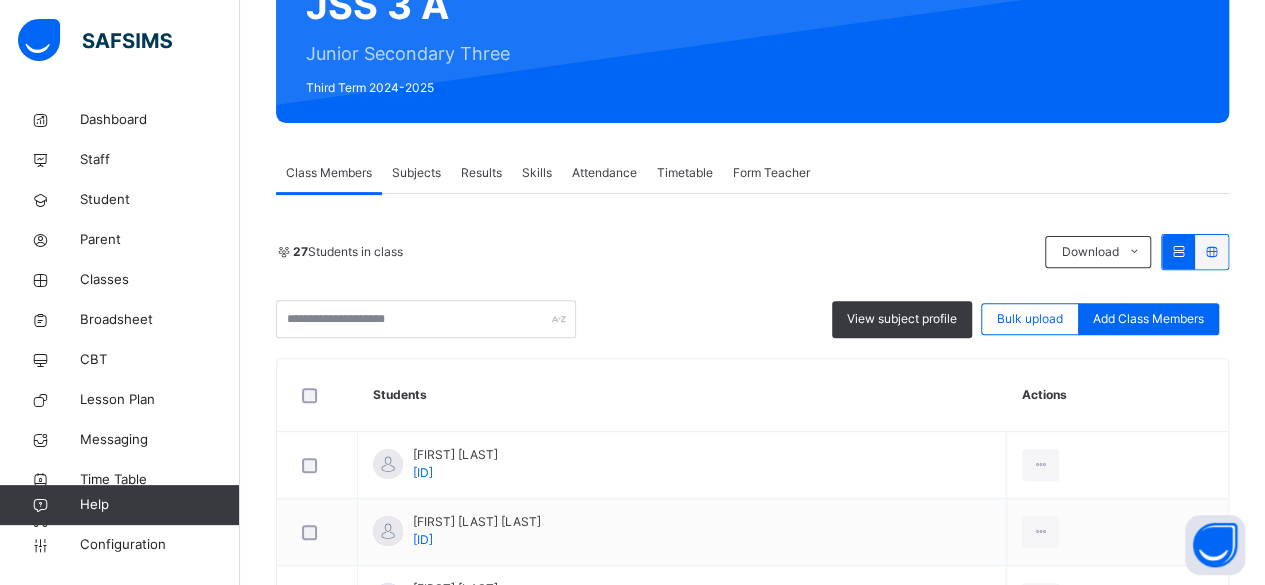 click on "Results" at bounding box center (481, 173) 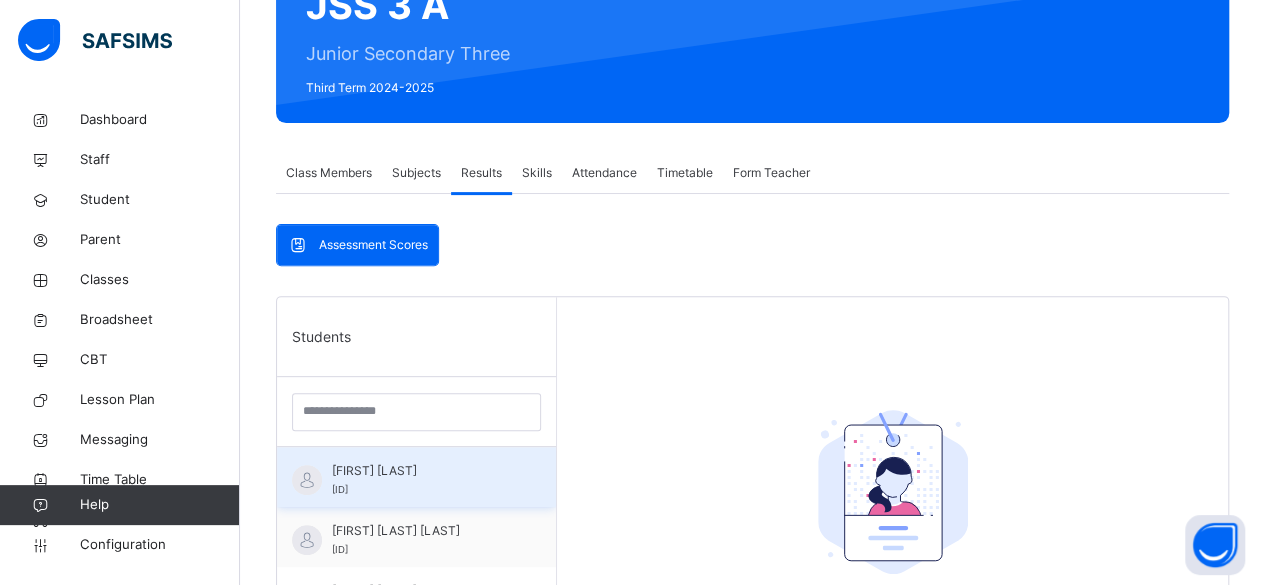 click on "[FIRST] [LAST] [ID]" at bounding box center [416, 477] 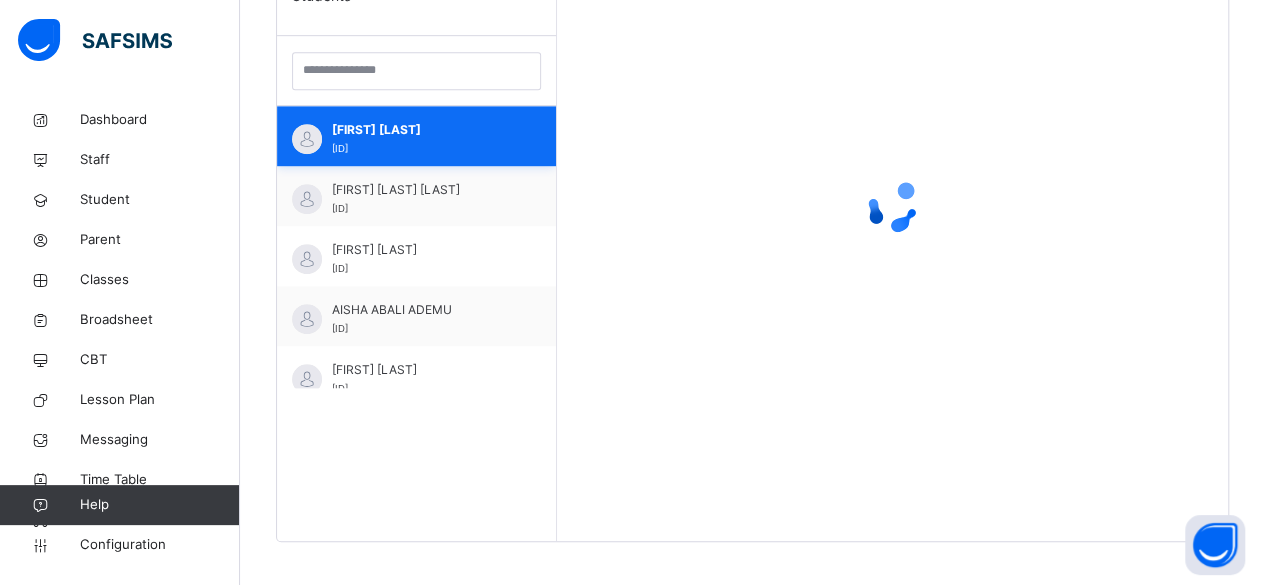 scroll, scrollTop: 579, scrollLeft: 0, axis: vertical 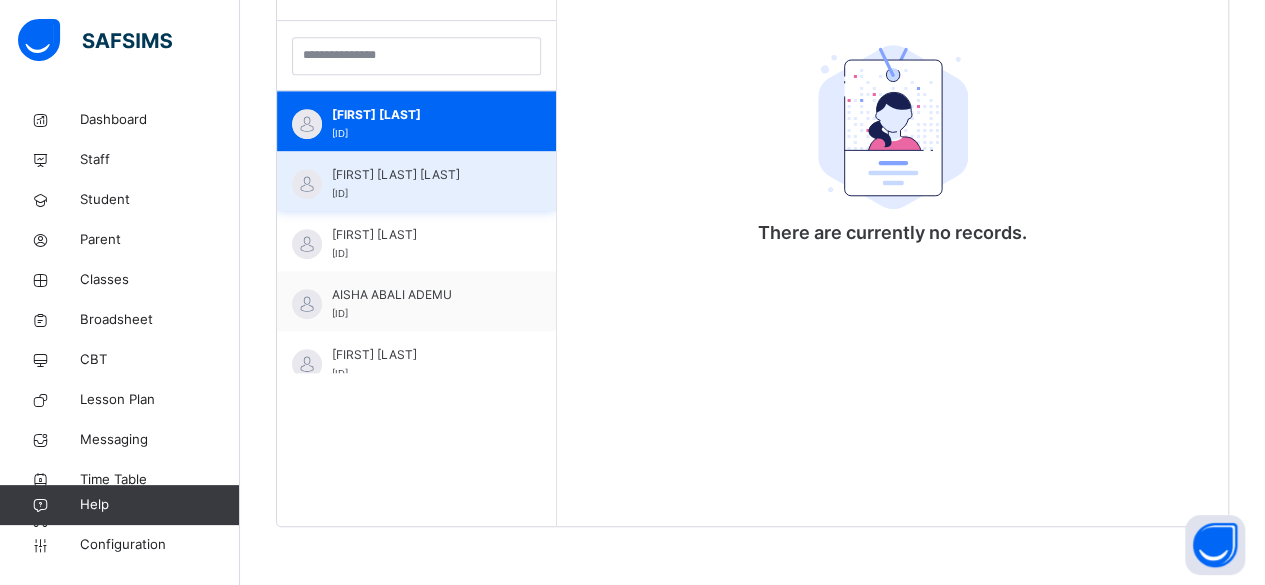 click on "[FIRST] [LAST] [LAST]" at bounding box center (421, 175) 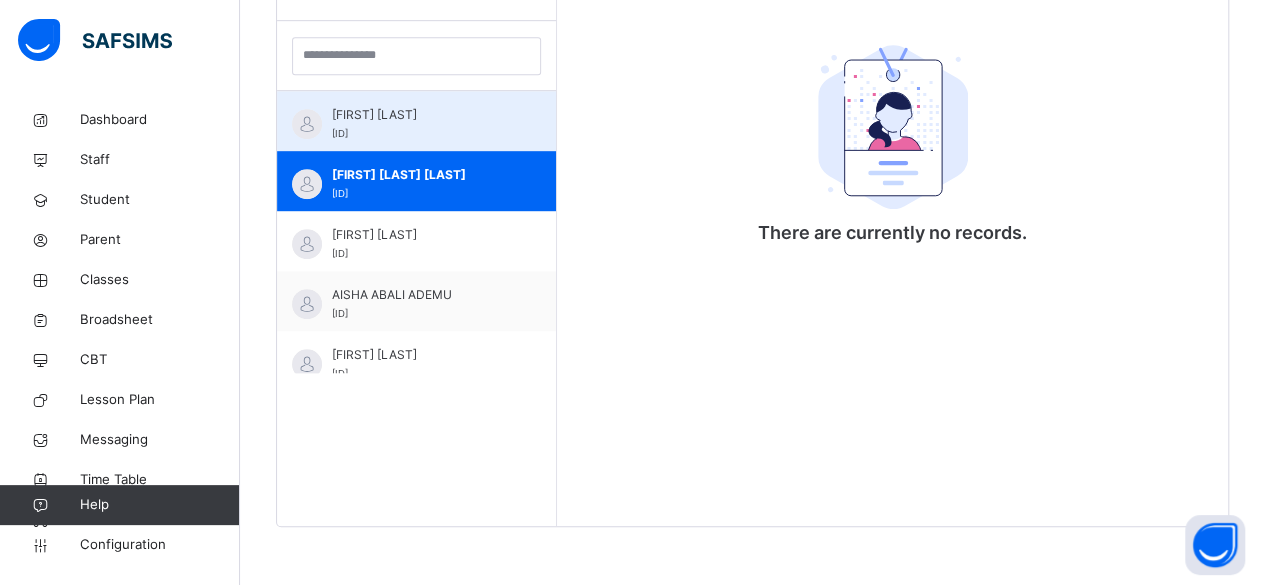 click on "[FIRST] [LAST] [ID]" at bounding box center (416, 121) 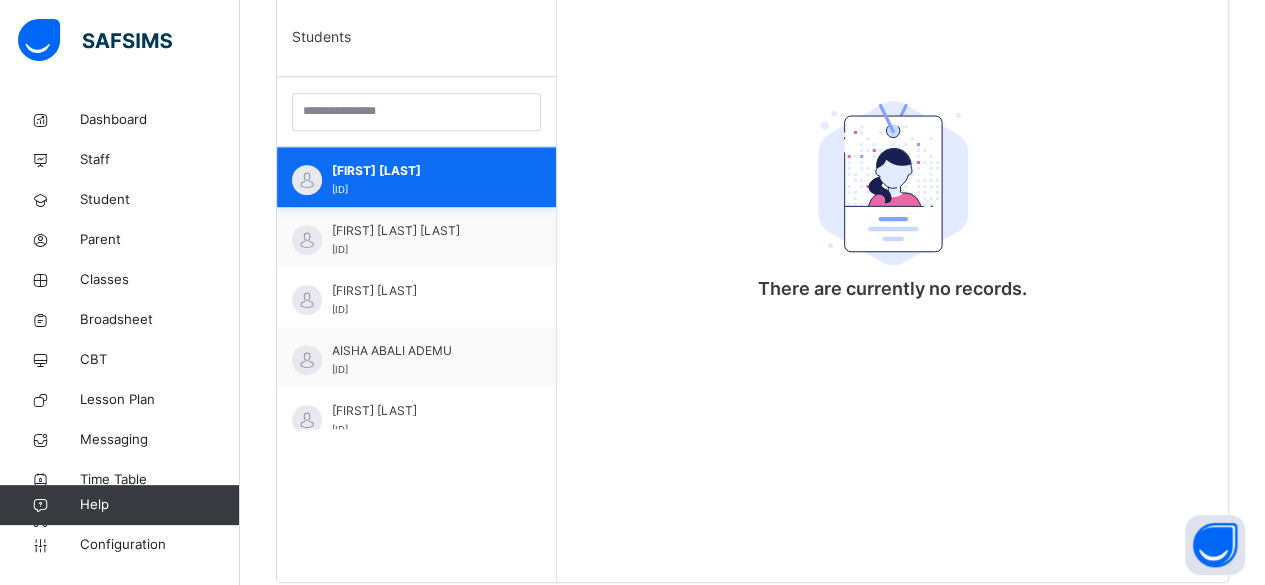 scroll, scrollTop: 519, scrollLeft: 0, axis: vertical 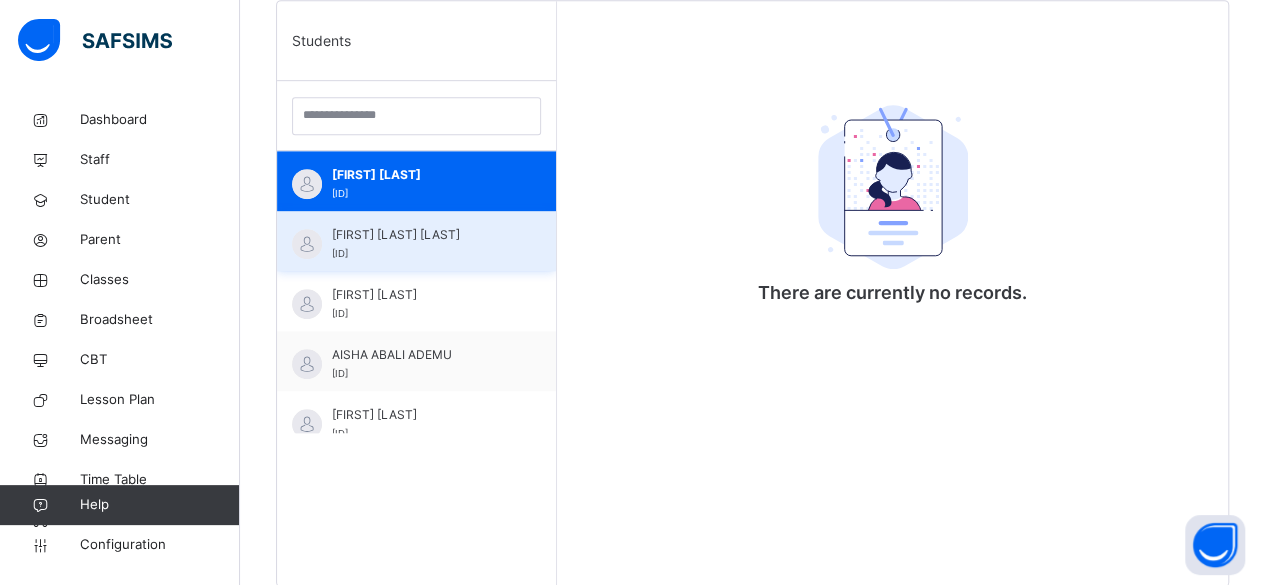 click on "[FIRST] [LAST] [LAST]" at bounding box center (421, 235) 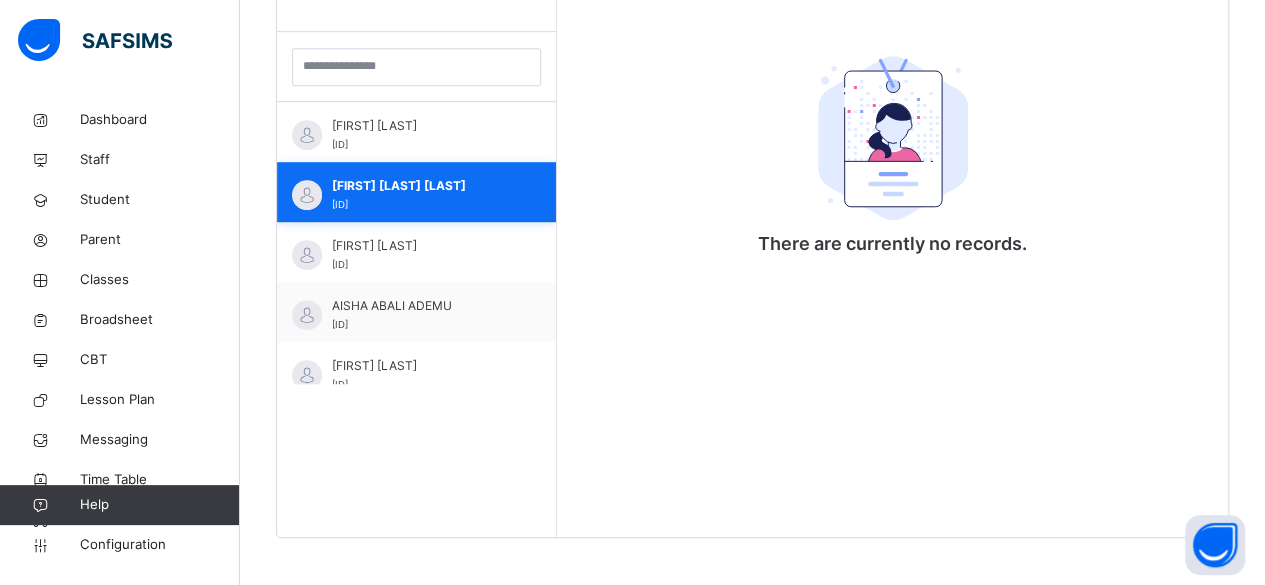 scroll, scrollTop: 570, scrollLeft: 0, axis: vertical 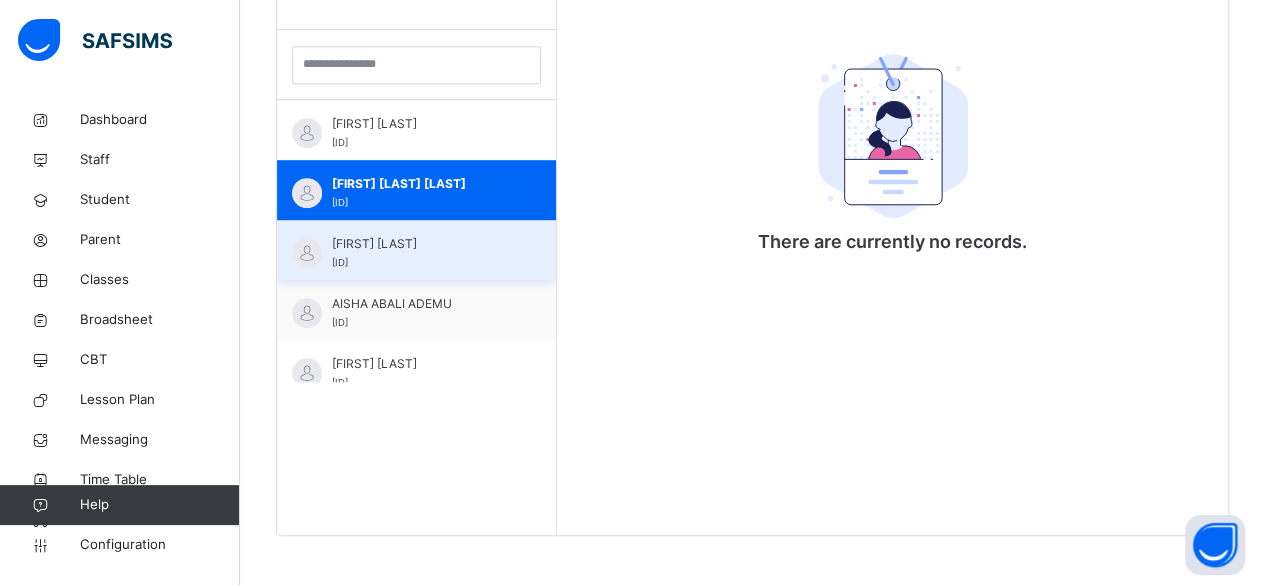 click on "[FIRST] [LAST]" at bounding box center [421, 244] 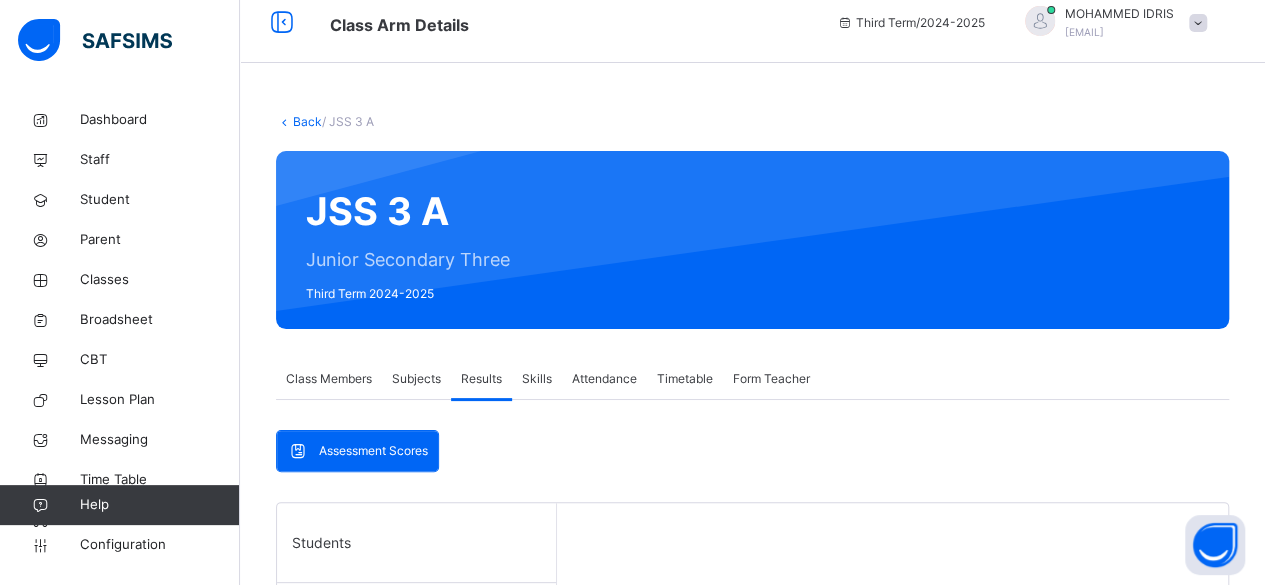 scroll, scrollTop: 0, scrollLeft: 0, axis: both 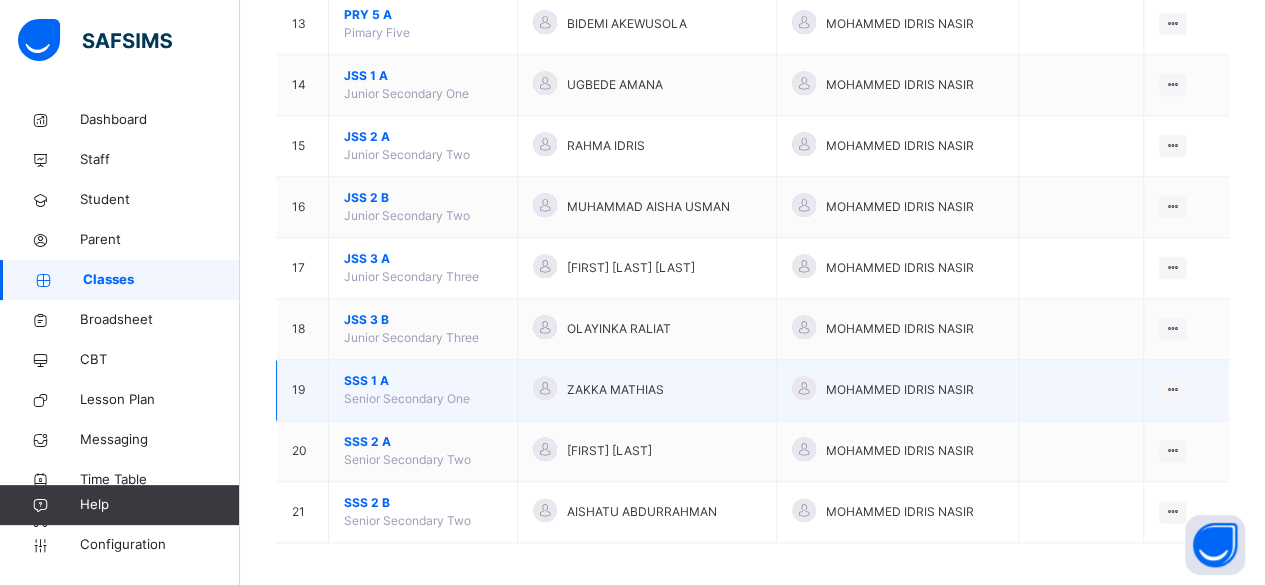 click on "SSS 1   A" at bounding box center [423, 381] 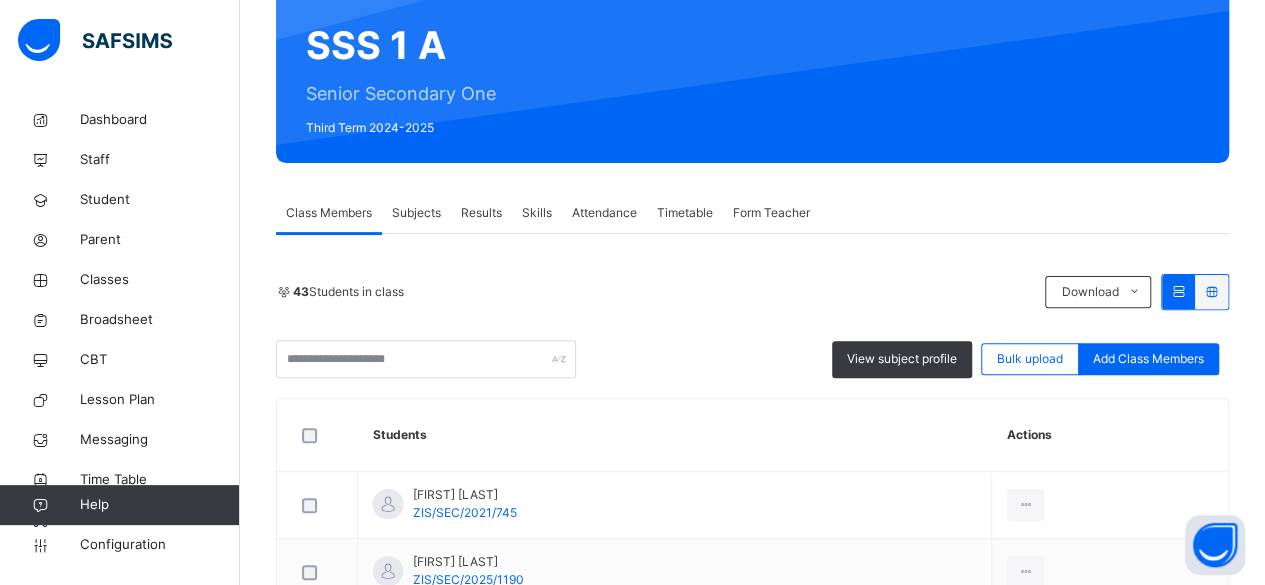 scroll, scrollTop: 180, scrollLeft: 0, axis: vertical 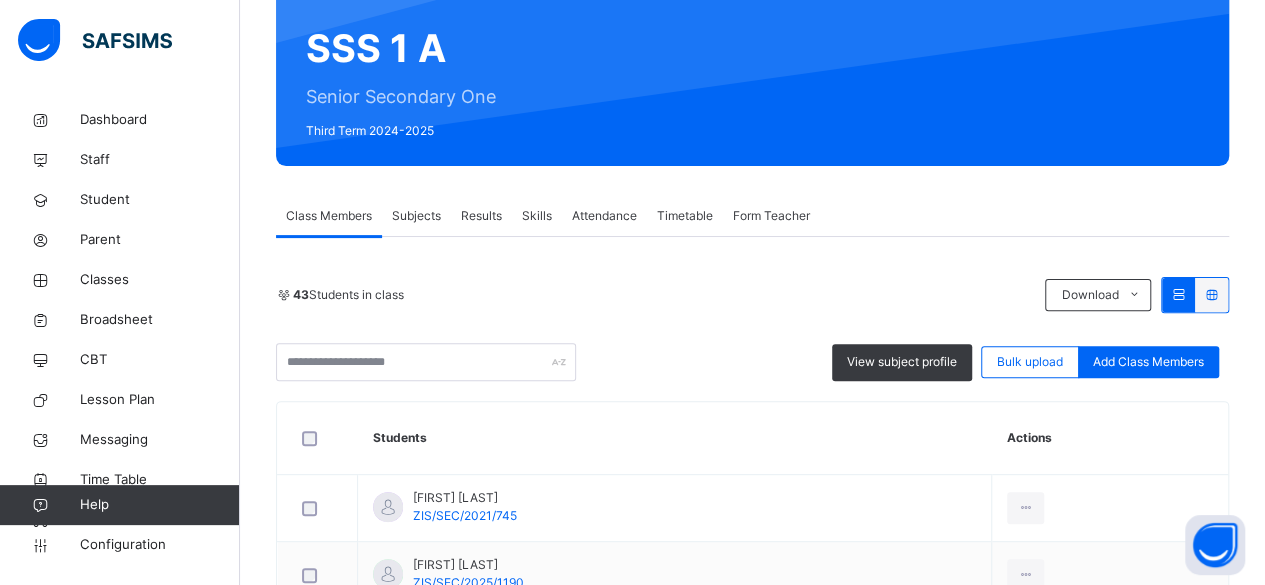 click on "Results" at bounding box center [481, 216] 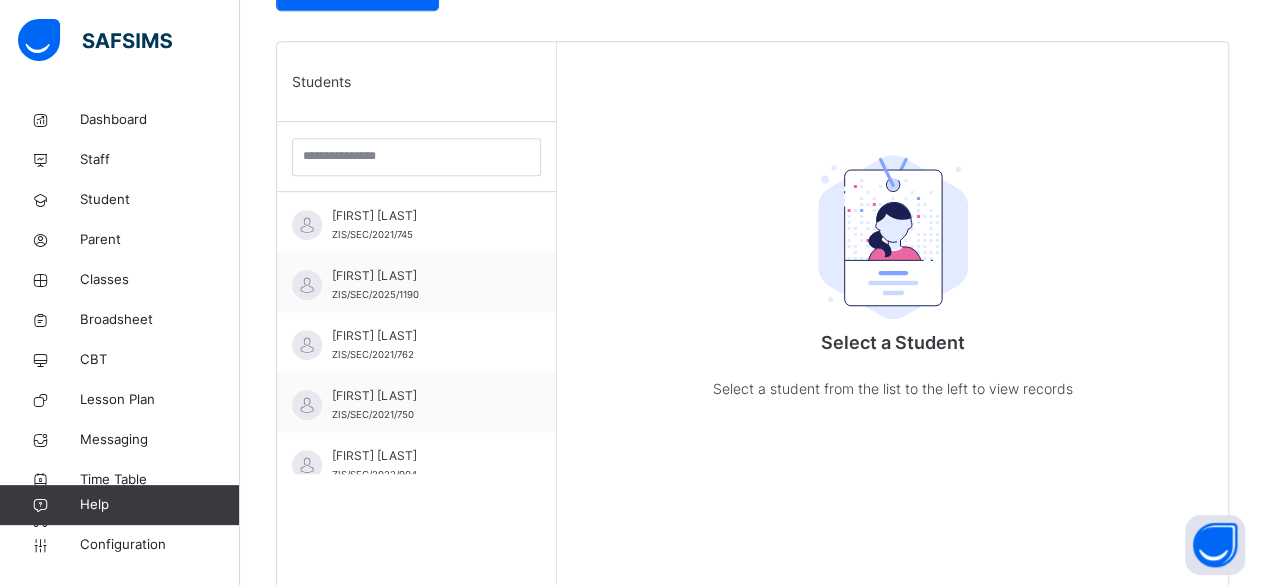 scroll, scrollTop: 480, scrollLeft: 0, axis: vertical 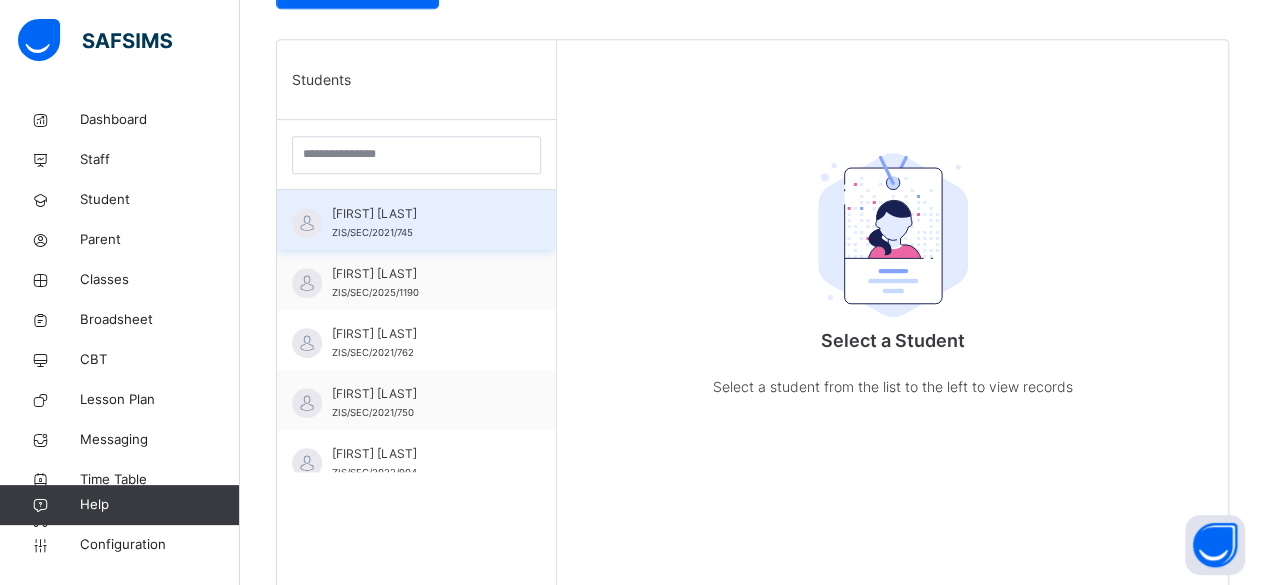 click on "[FIRST] [LAST]" at bounding box center [421, 214] 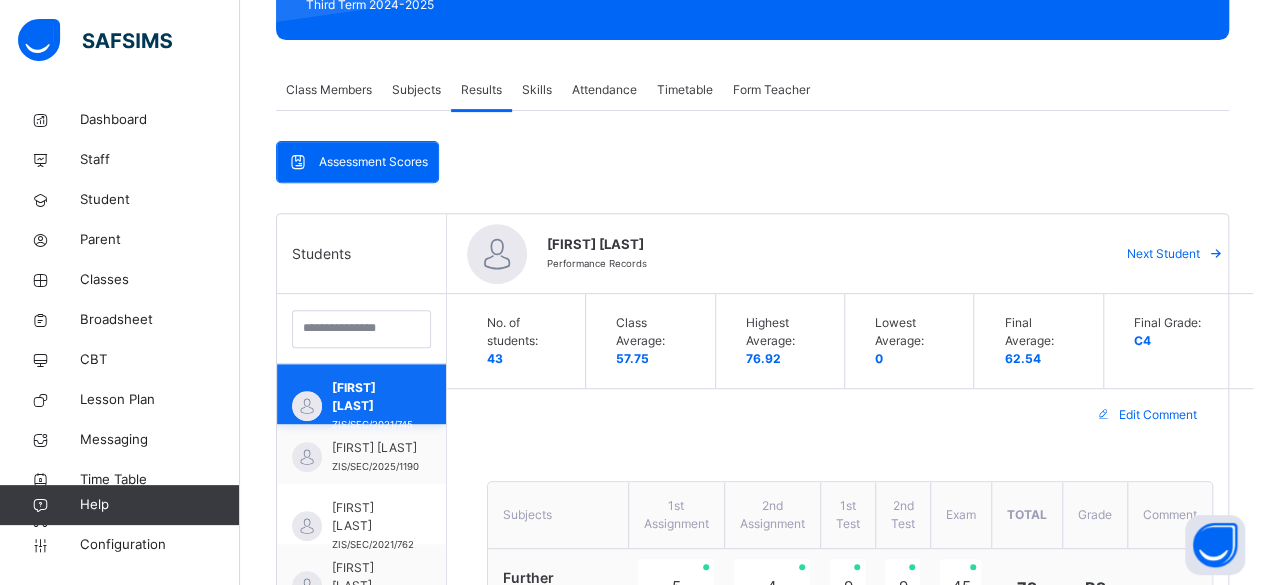 scroll, scrollTop: 305, scrollLeft: 0, axis: vertical 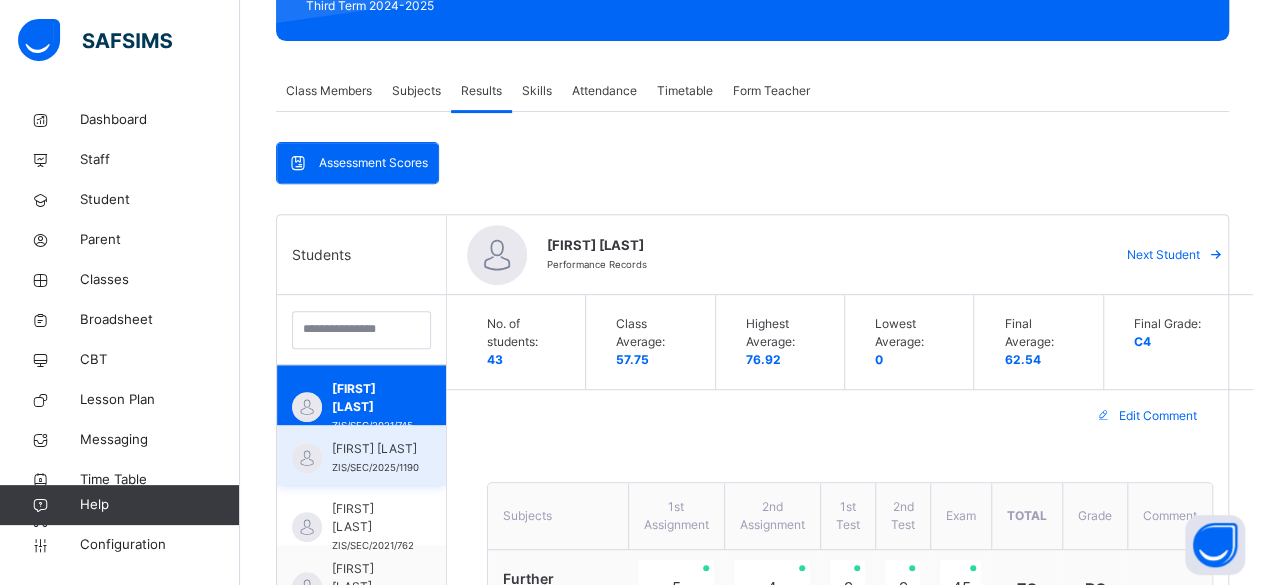 click on "[FIRST] [LAST]" at bounding box center (375, 449) 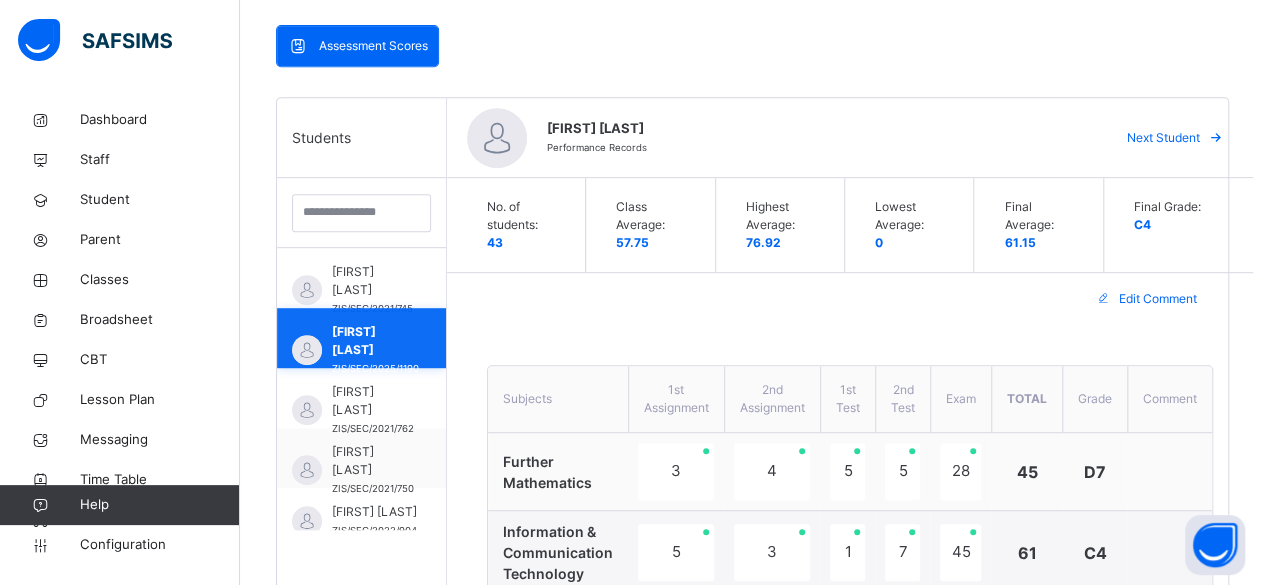 scroll, scrollTop: 422, scrollLeft: 0, axis: vertical 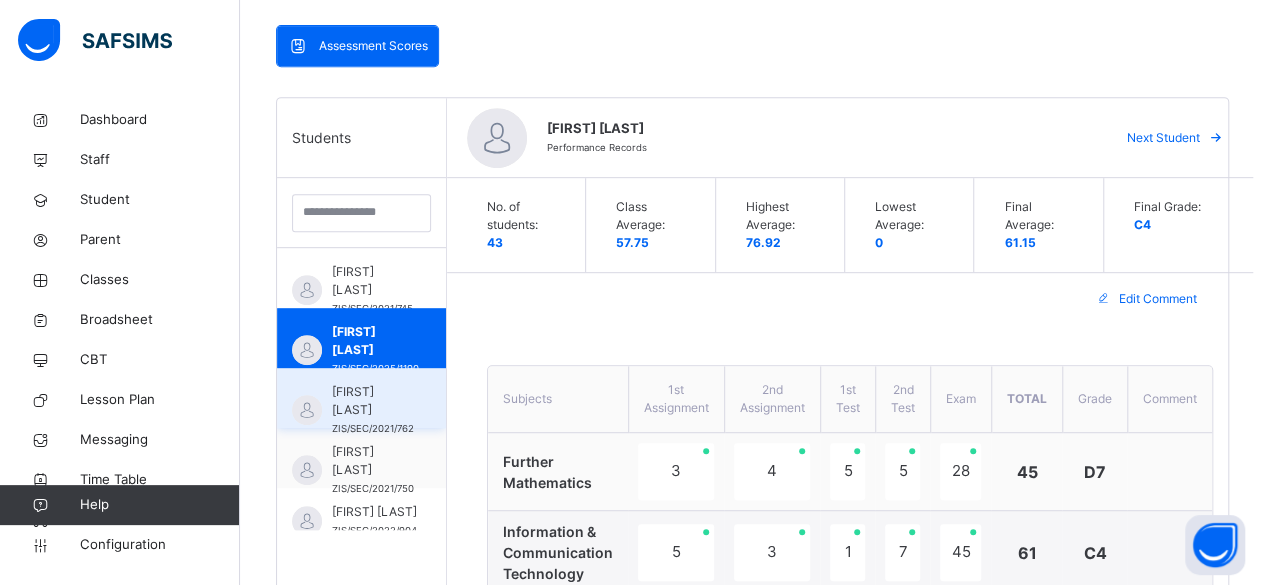 click on "[FIRST] [LAST]" at bounding box center [373, 401] 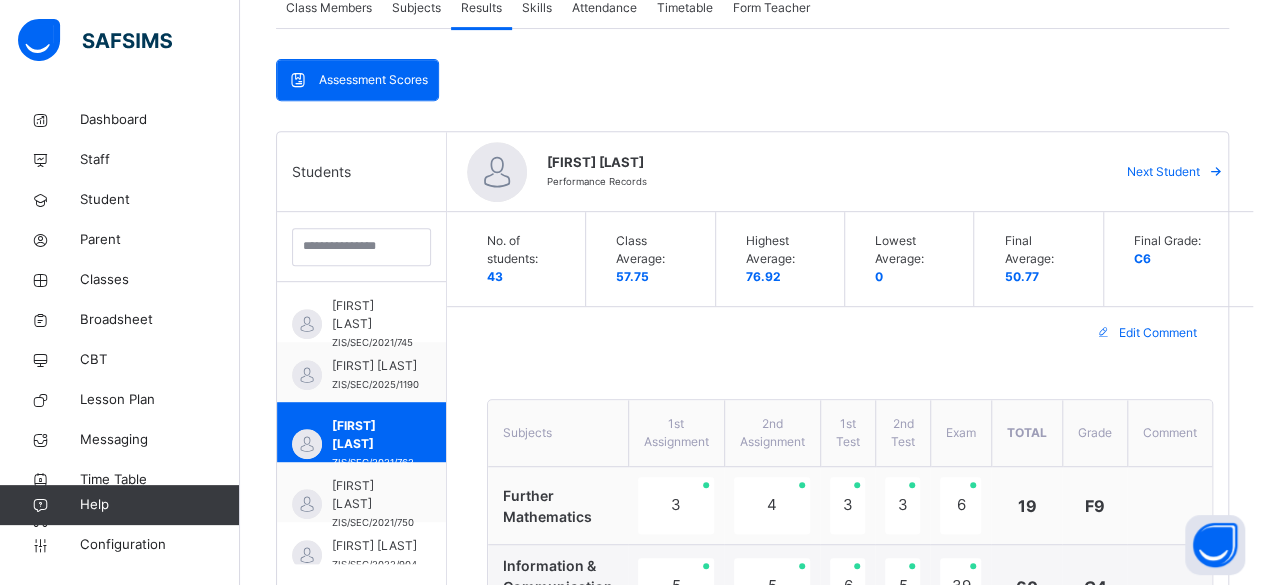 scroll, scrollTop: 390, scrollLeft: 0, axis: vertical 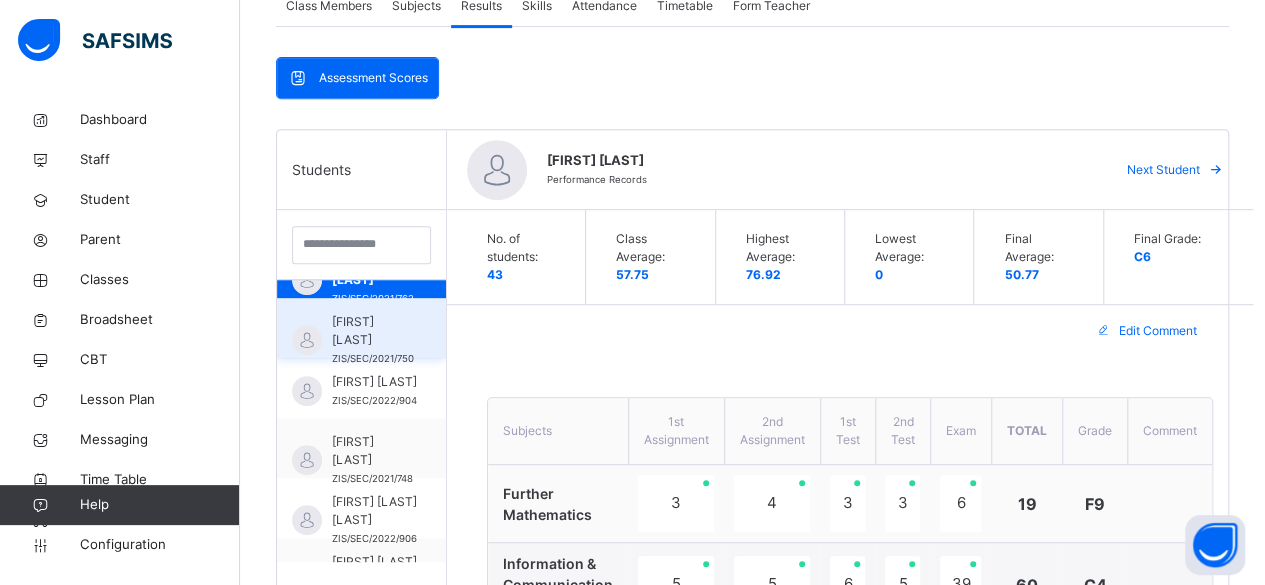 click on "[FIRST] [LAST]" at bounding box center [373, 331] 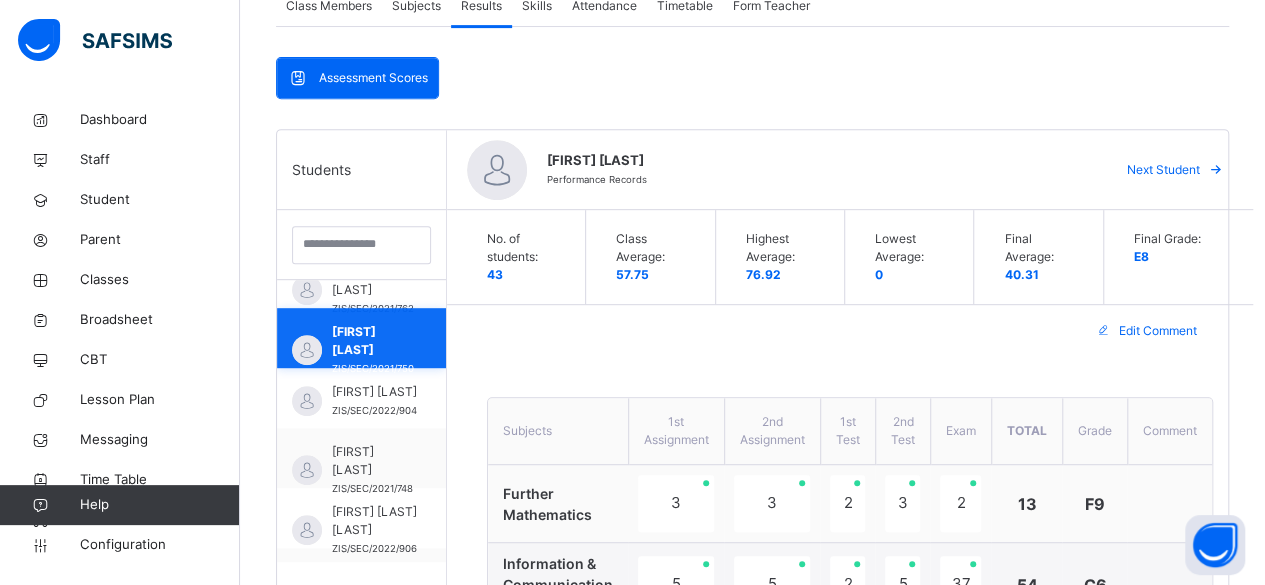 scroll, scrollTop: 162, scrollLeft: 0, axis: vertical 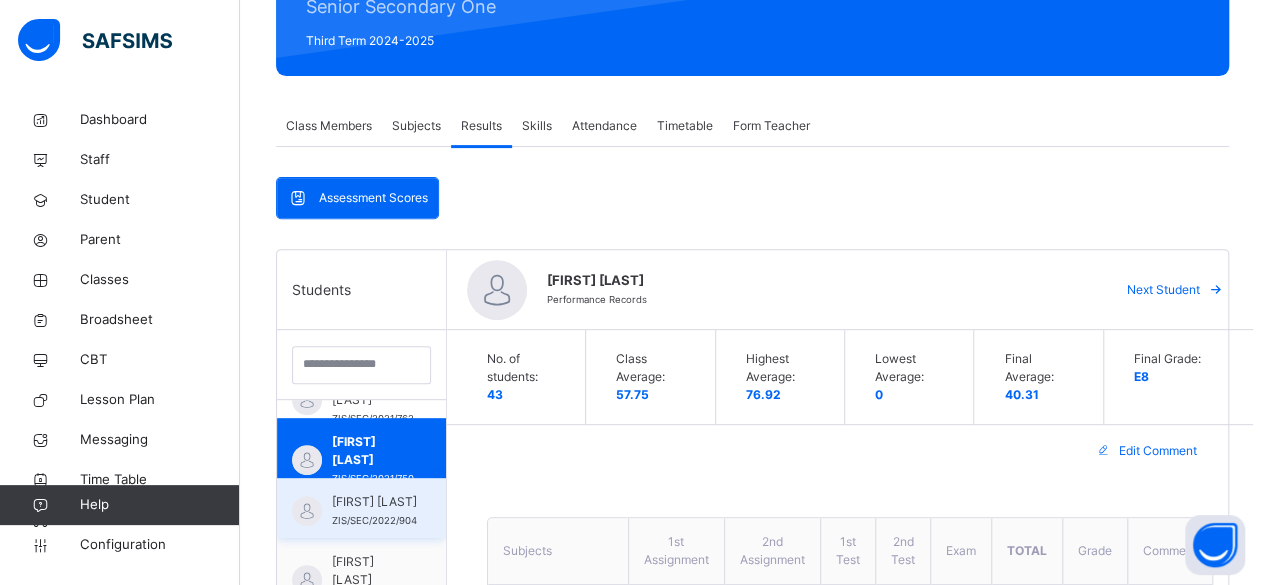 click on "[FIRST] [LAST]" at bounding box center (374, 502) 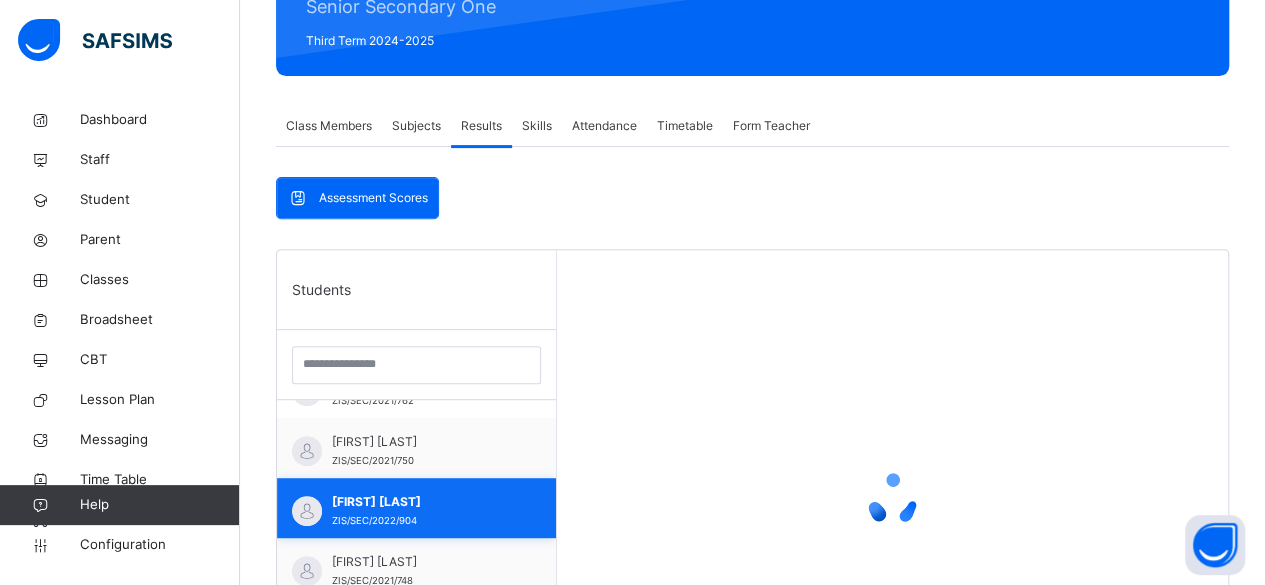 scroll, scrollTop: 267, scrollLeft: 0, axis: vertical 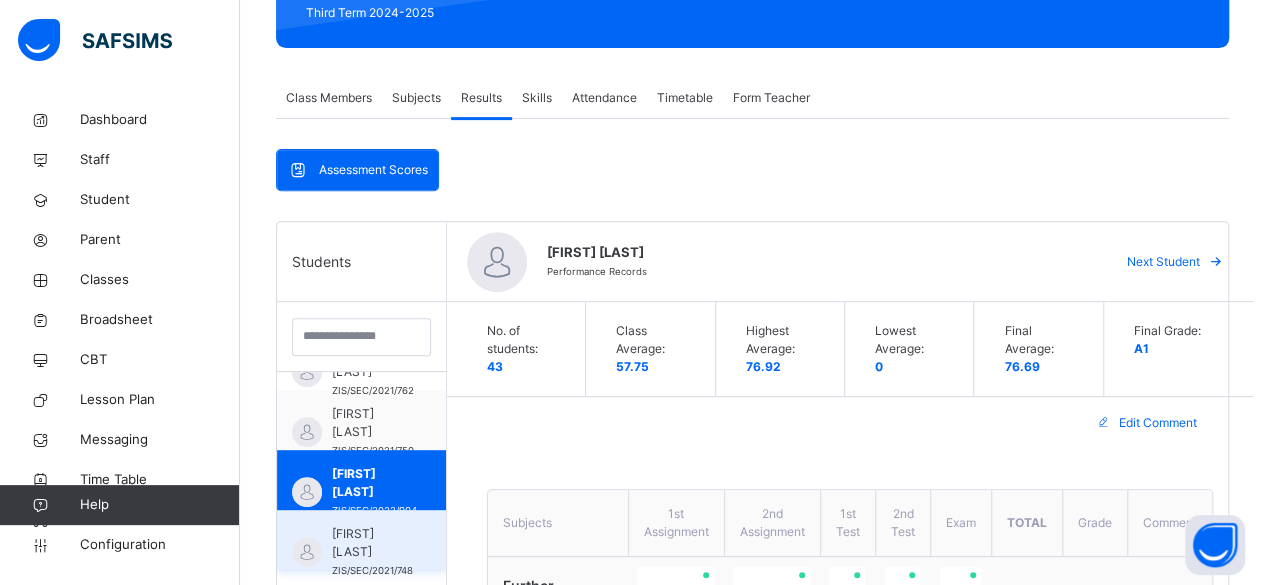 click on "[FIRST] [LAST]" at bounding box center (372, 543) 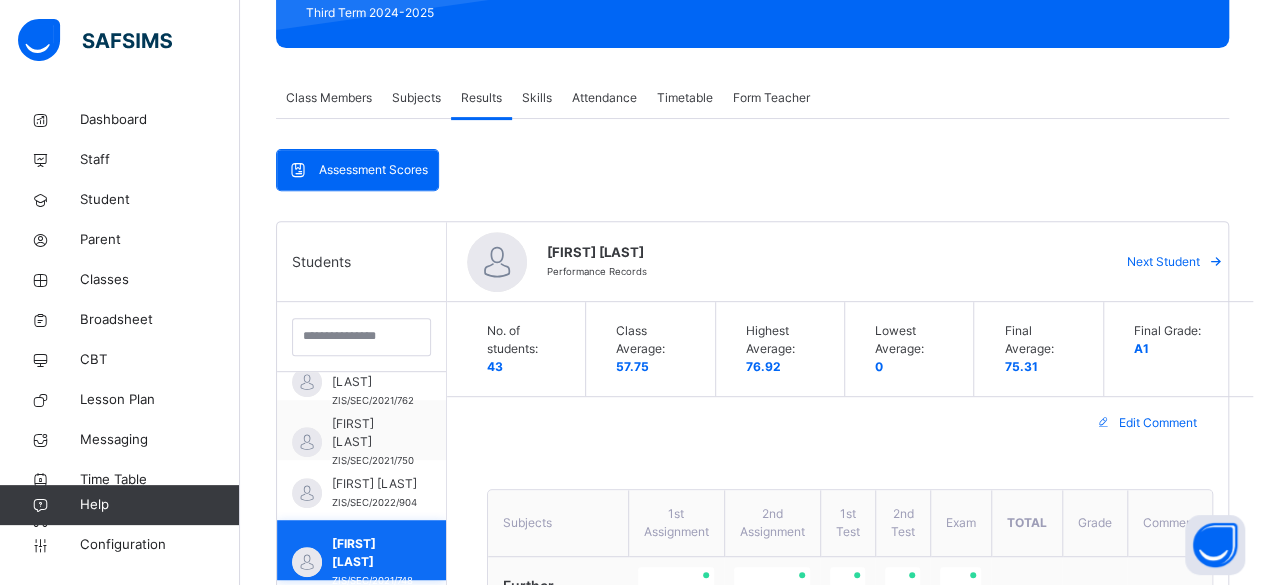 scroll, scrollTop: 162, scrollLeft: 0, axis: vertical 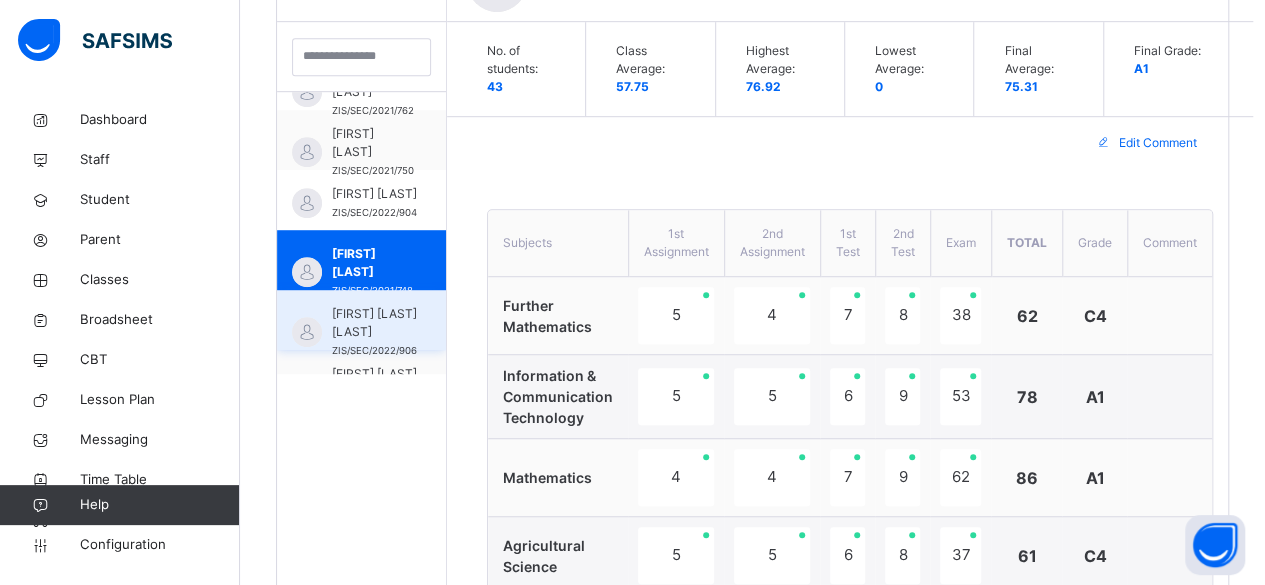 click on "[FIRST] [LAST] [LAST]" at bounding box center (374, 323) 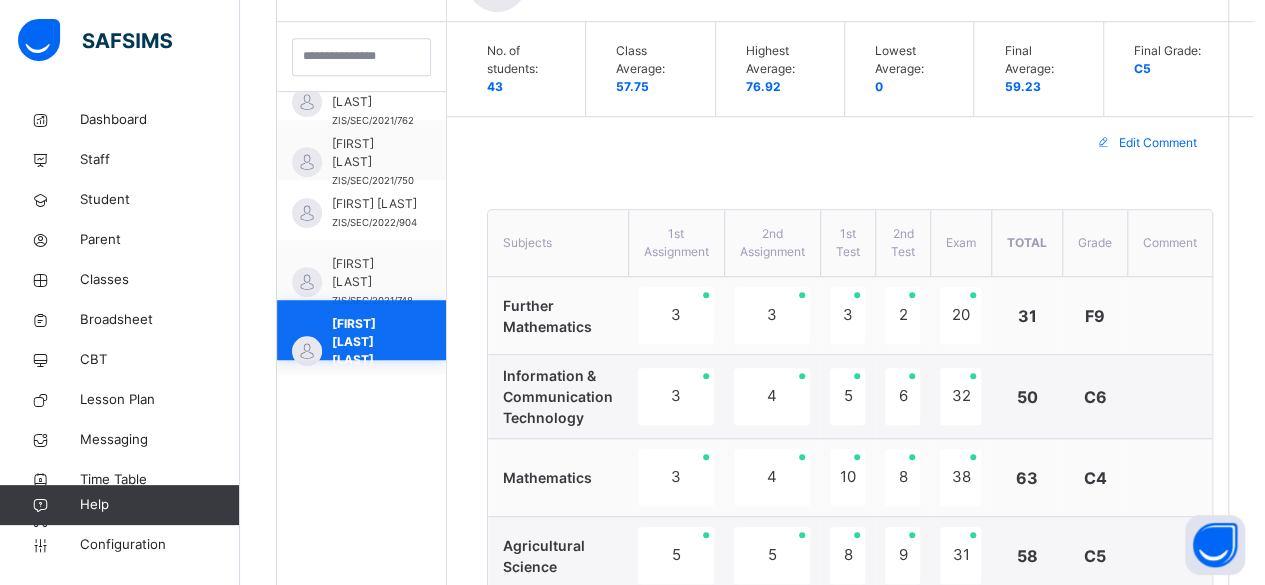 scroll, scrollTop: 162, scrollLeft: 0, axis: vertical 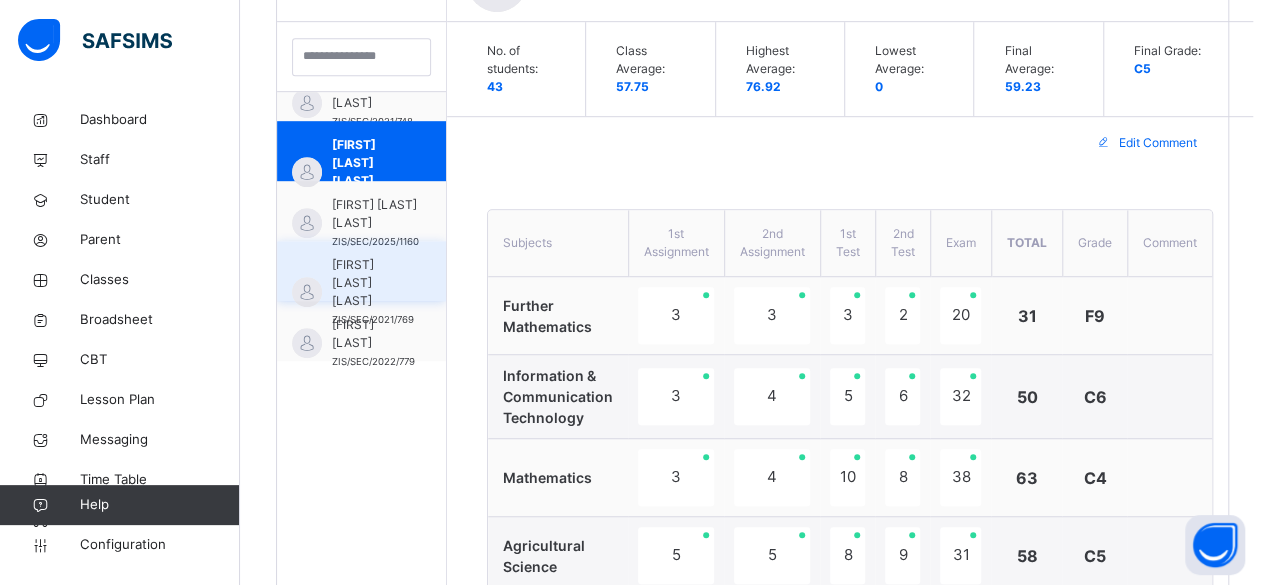 click on "[FIRST] [LAST] [LAST] [ID]" at bounding box center [361, 271] 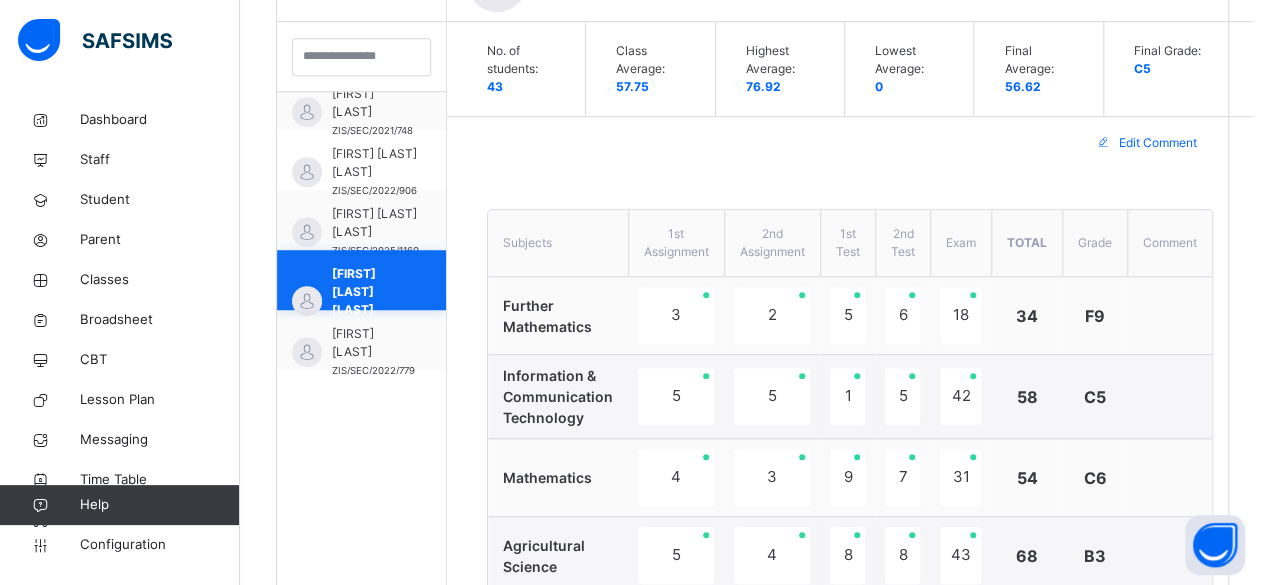 scroll, scrollTop: 331, scrollLeft: 0, axis: vertical 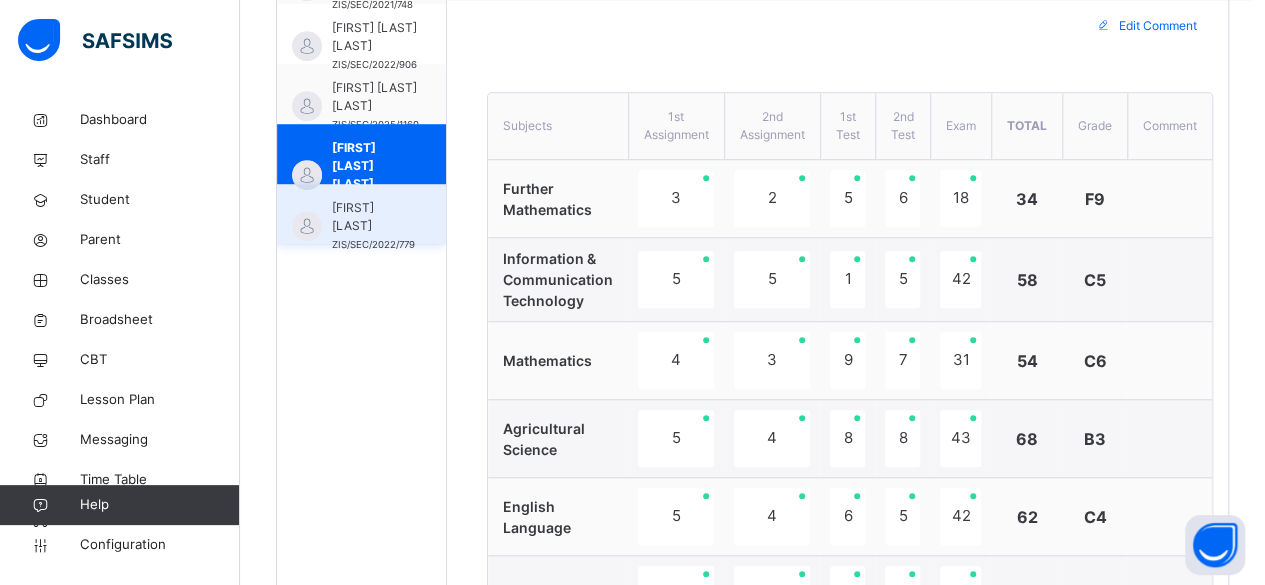 click on "[FIRST] [LAST]" at bounding box center [373, 217] 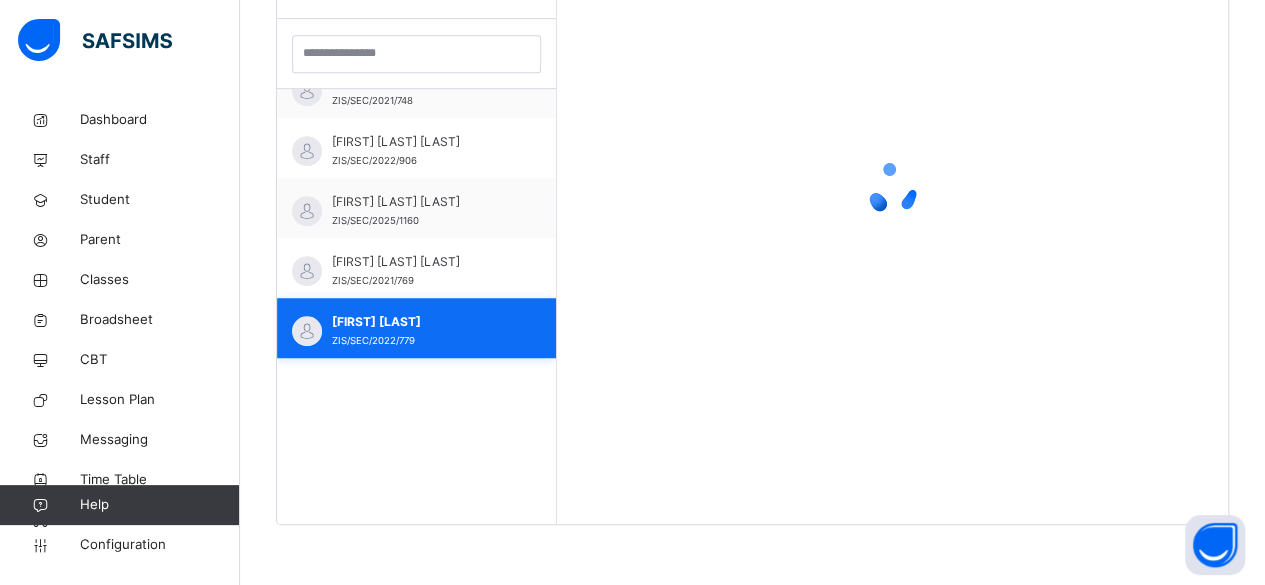 scroll, scrollTop: 579, scrollLeft: 0, axis: vertical 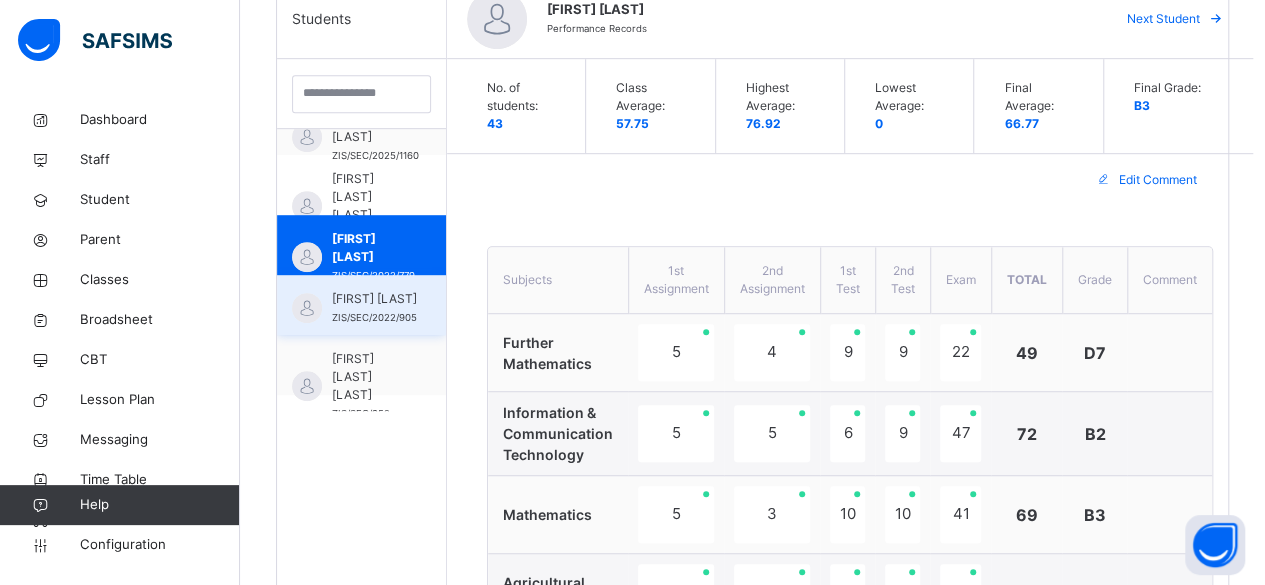 click on "[FIRST] [LAST]" at bounding box center (374, 299) 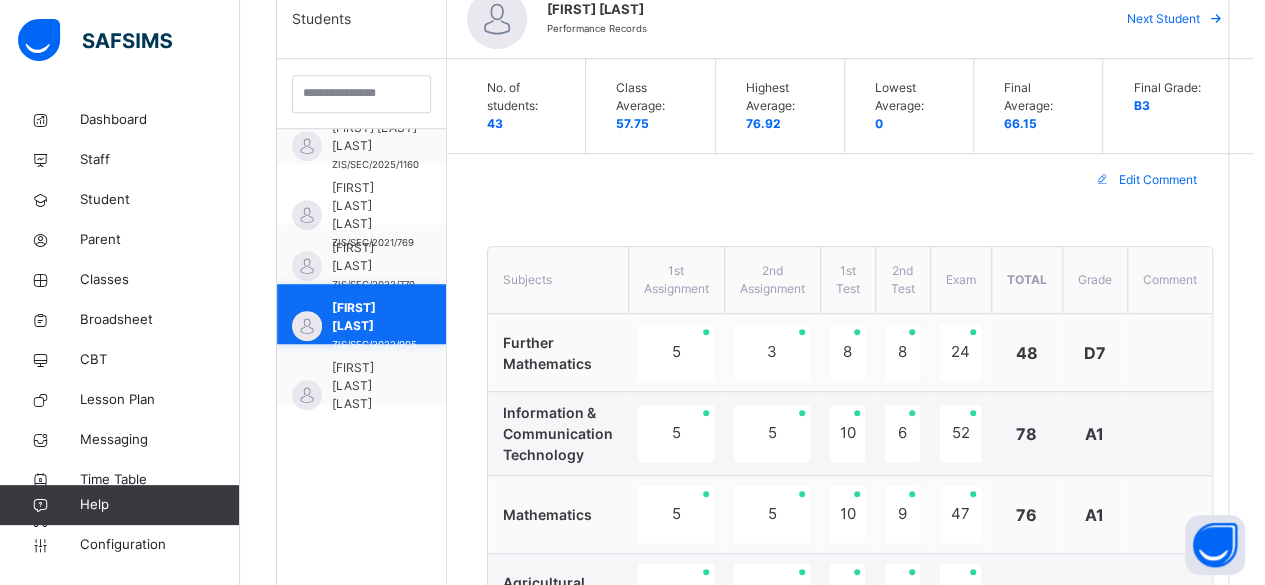 scroll, scrollTop: 454, scrollLeft: 0, axis: vertical 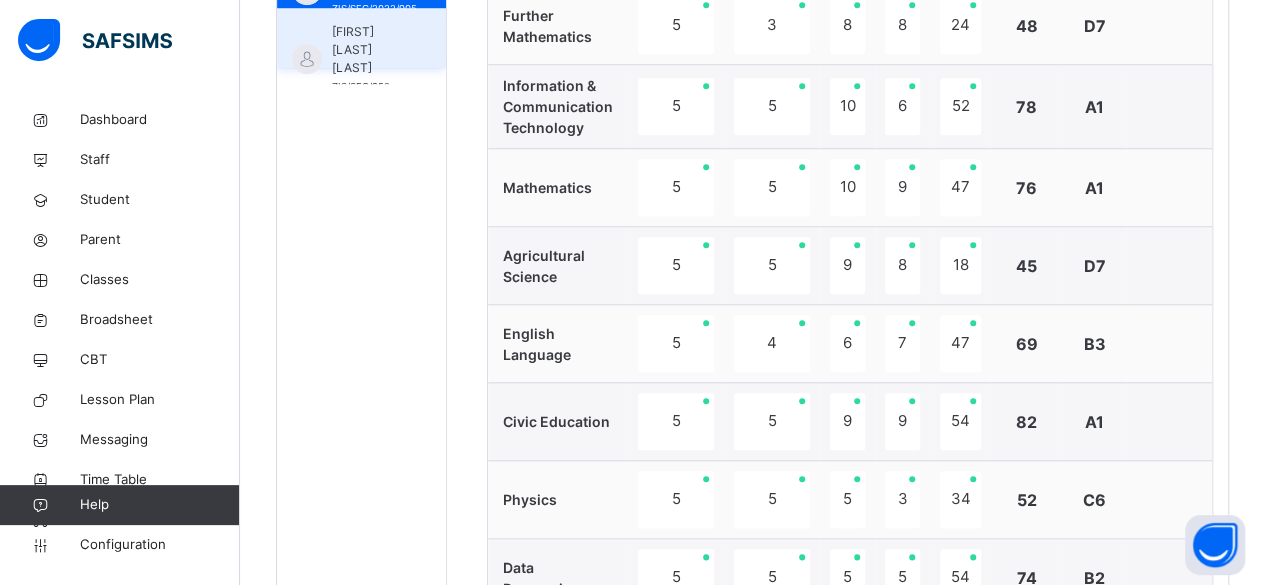 click on "[FIRST] [LAST] [LAST]" at bounding box center [366, 50] 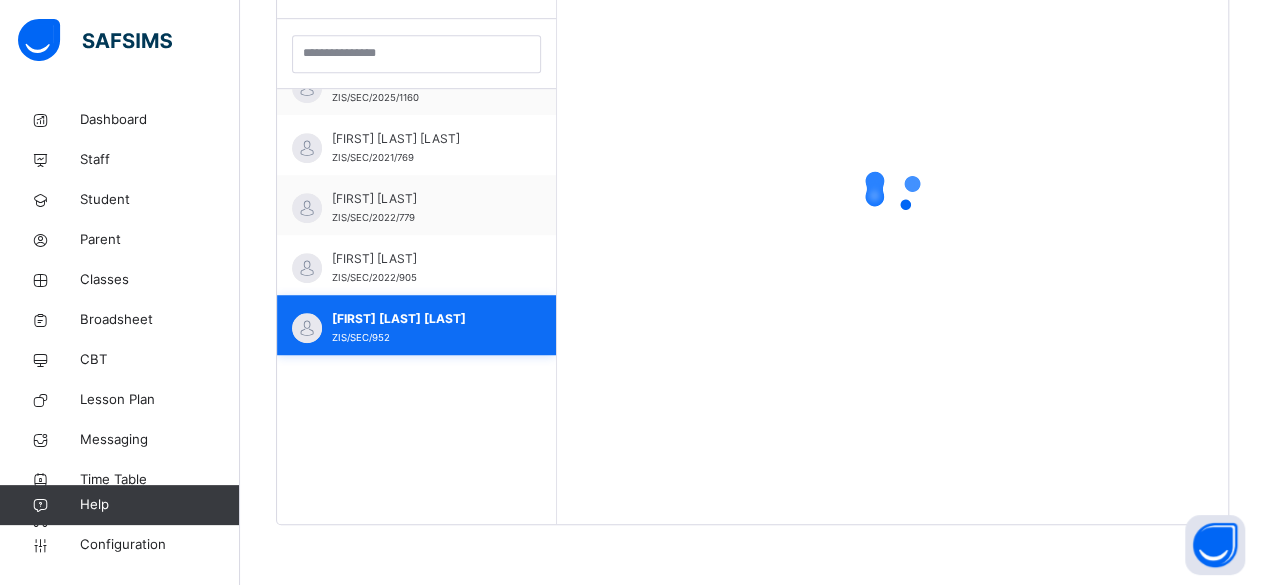 scroll, scrollTop: 579, scrollLeft: 0, axis: vertical 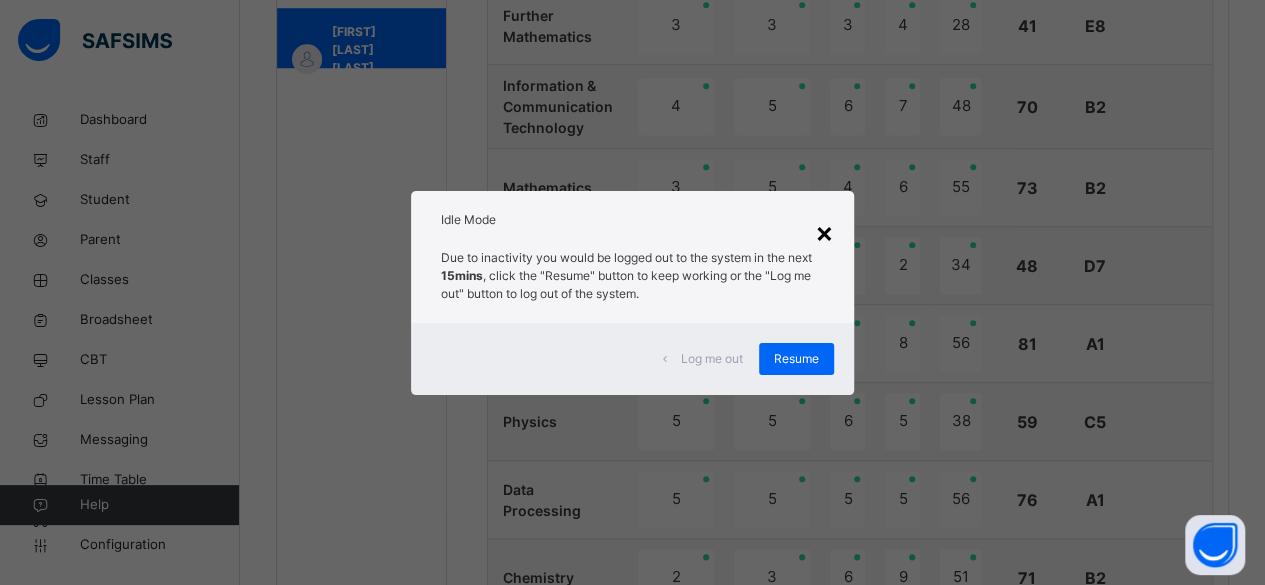 click on "×" at bounding box center (824, 232) 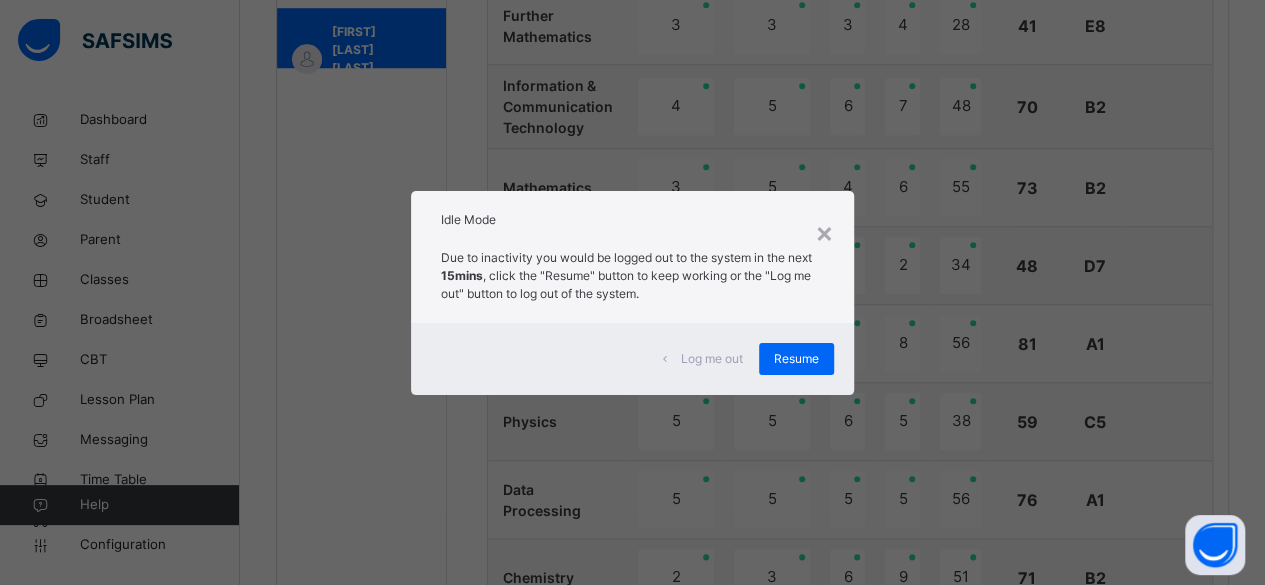 click on "× Idle Mode Due to inactivity you would be logged out to the system in the next   15mins , click the "Resume" button to keep working or the "Log me out" button to log out of the system. Log me out Resume" at bounding box center [632, 292] 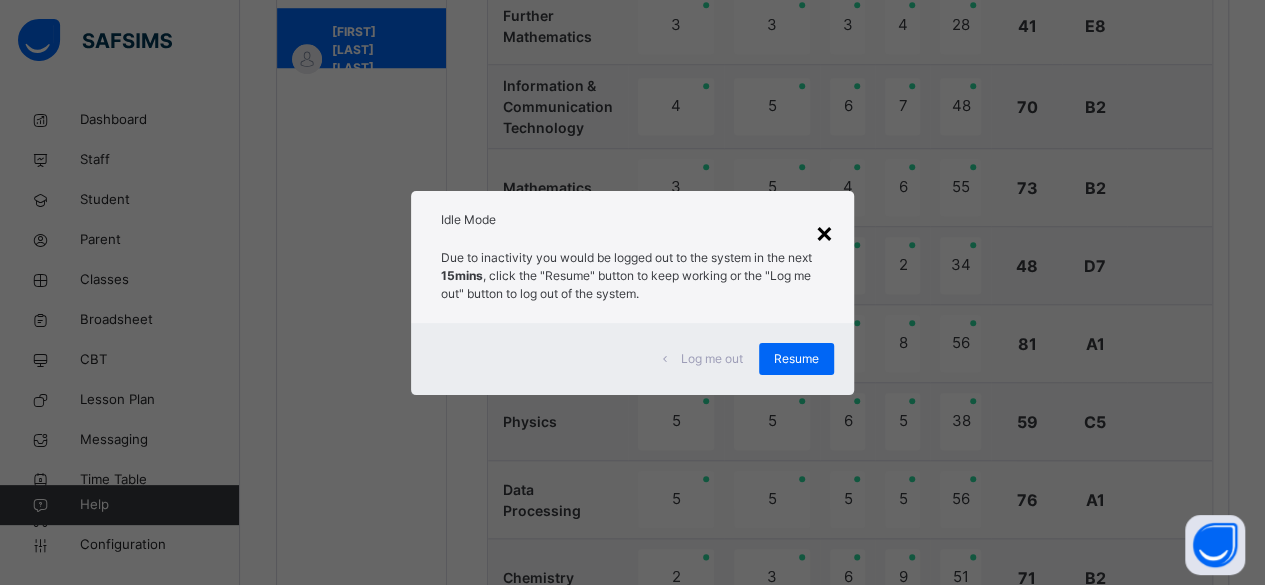 click on "×" at bounding box center [824, 232] 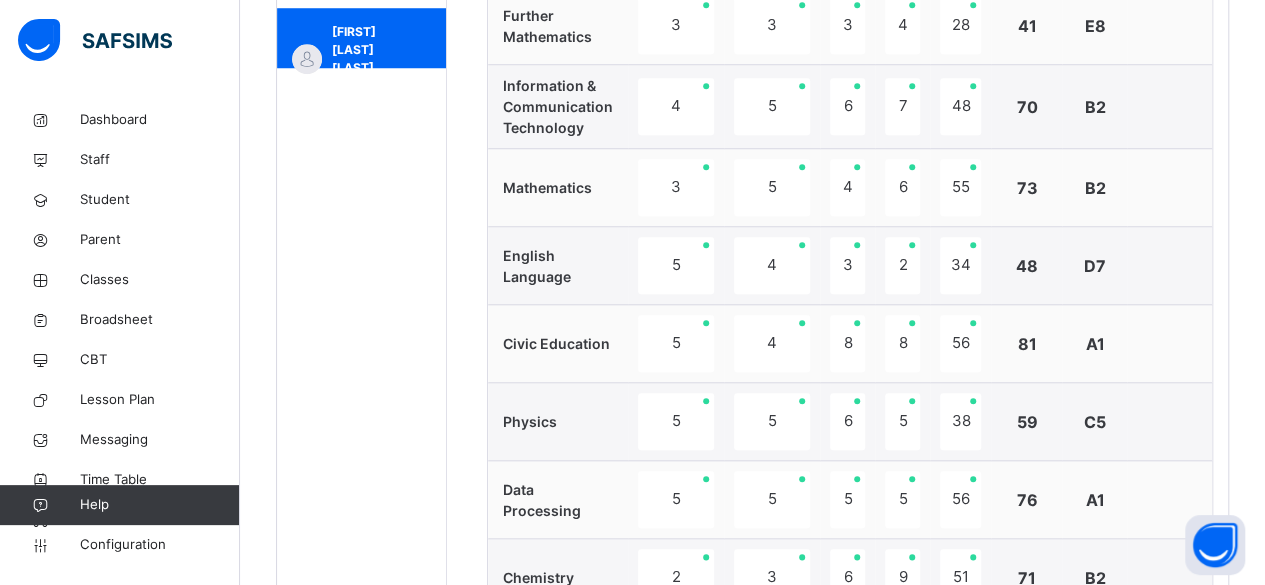 click on "Students ABDULKADIR  JUNAIDU ZIS/SEC/2021/745 ABDULLAHI  ALIYU ZIS/SEC/2025/1190 ABDULLAHI  HUSSENA ZIS/SEC/2021/762 ABDULLAHI  ZAKIYA ZIS/SEC/2021/750 ABDURRAHMAN  HASSAN ZIS/SEC/2022/904 ADEMOLA  MOOHIBAT ZIS/SEC/2021/748 AISHA KACHALLA ADAMU ZIS/SEC/2022/906 AISHA OPEYEMI IDRIS ZIS/SEC/2025/1160 AMINU OMOLOLA FAUZIYA ZIS/SEC/2021/769 ASHIRU  SHAIMA'U ZIS/SEC/2022/779 Augustine  Dooshima ZIS/SEC/2022/905 AUWAL  SARKI MUHAMMED ZIS/SEC/952 EMMANUEL SILLA-NESKA ALLAH-YAFI ZIS/SEC/2021/746 FARIDA SADIQ ABUBAKAR ZIS/SEC/2021/740 FATIMA ABDULLAHI MAGAJI ZIS/SEC/2025/1189 FATIMA MUHAMMAD AUWAL ZIS/SEC/2023/945 HALIMA KAWUWA TIJANI ZIS/SEC/2025/1121 HANNATU AYUBA ILYASU ZIS/SEC/2025/1161 IDENUDIA  FAVOUR ZIS/SEC/2023/940 IDRIS  SULEIMAN ZIS/SEC/2021/760 IMRAN  KABIRU ZIS/SEC/2021/766 ISAH  ABDULMUMIN ZIS/SEC/2025/1137 KHADIJA SULAIMAN UMAR ZIS/SEC/2025/1132 KHALIFA  USMAN ZIS/SEC/2025/1191 MARVIN OWARA BALA ZIS/SEC/2023/1010 MARYAM AMIRA ALHASSAN ZIS/SEC/957 MUBARAK IBRAHIM ABUBAKAR ZIS/SEC/2025/1138 SANI  ALIYU" at bounding box center [362, 554] 